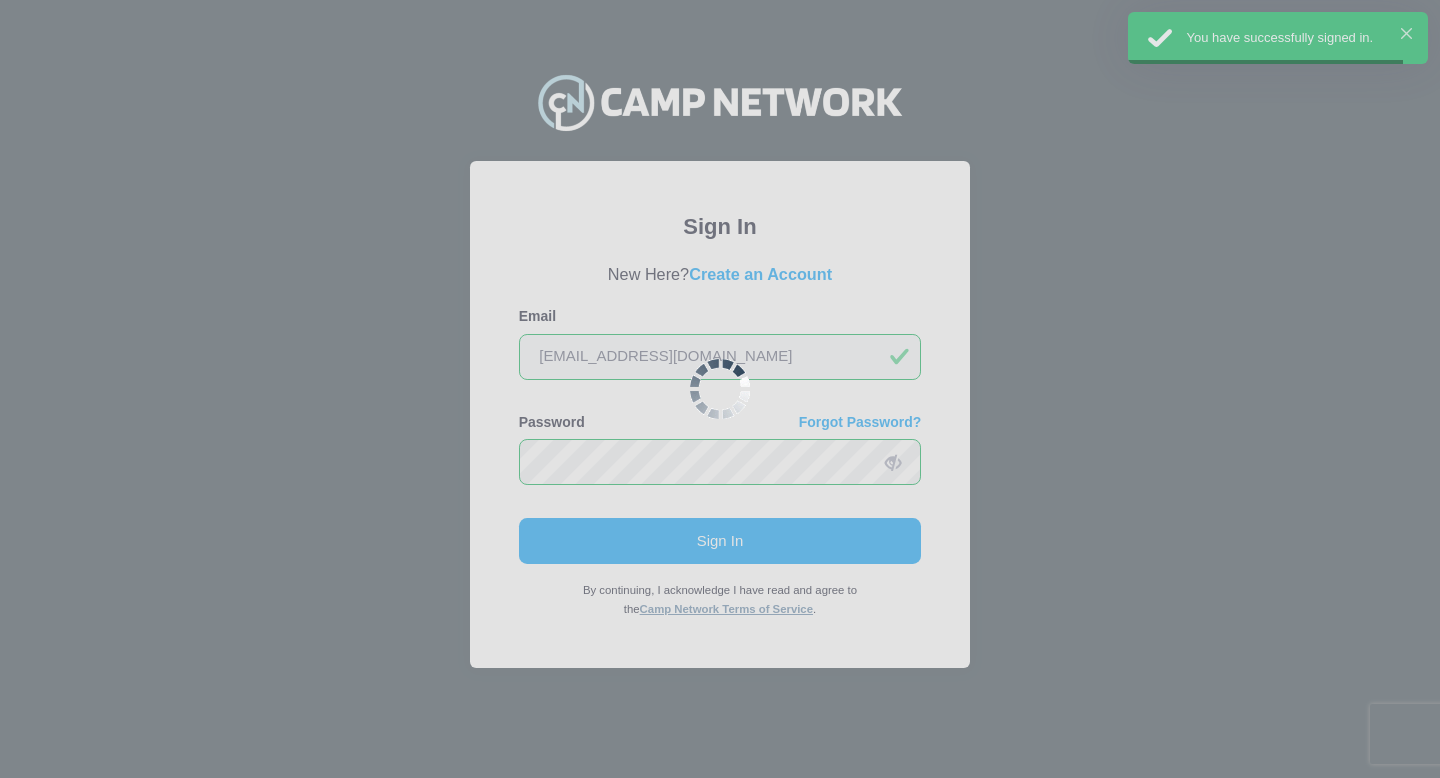 scroll, scrollTop: 0, scrollLeft: 0, axis: both 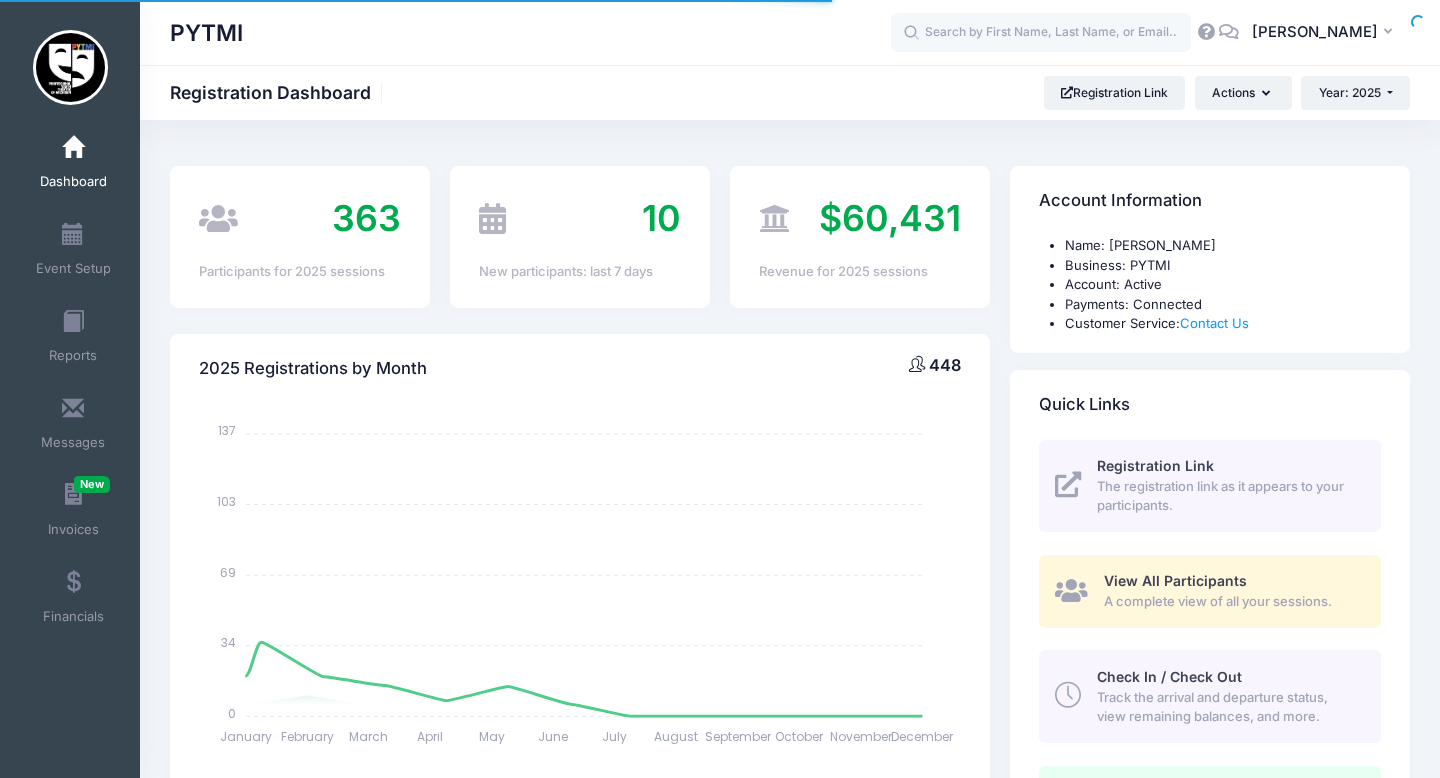 select 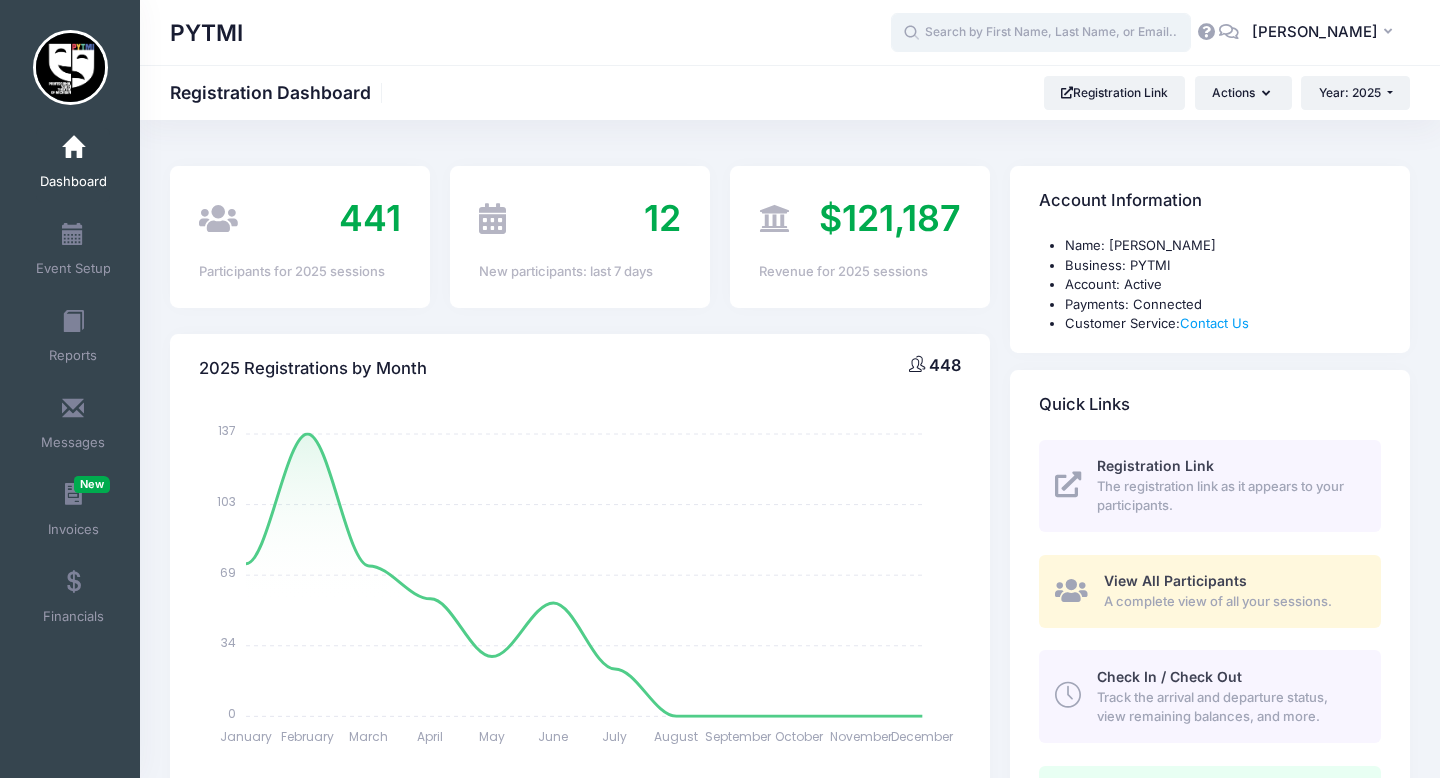 click at bounding box center [1041, 33] 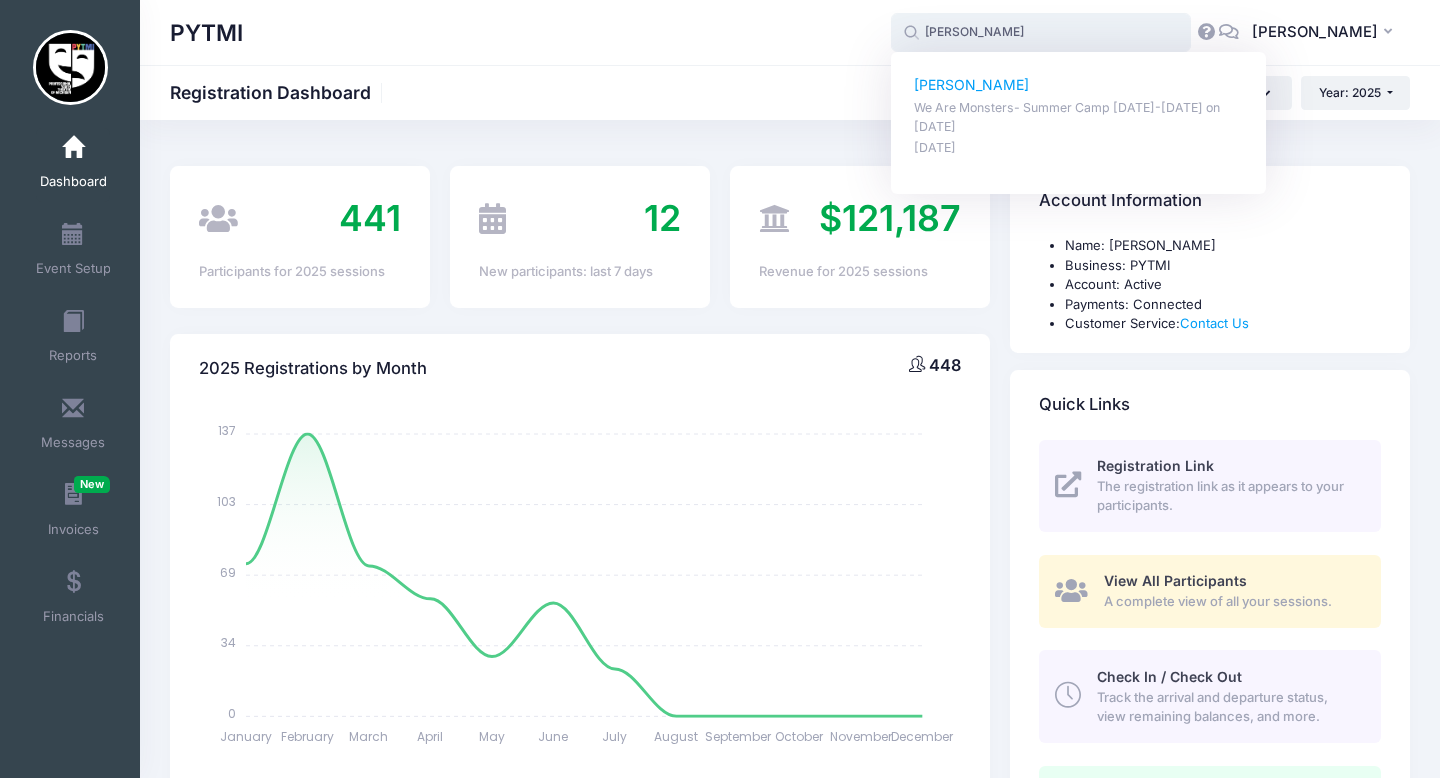 click on "Reyaansh Singh" at bounding box center (1079, 85) 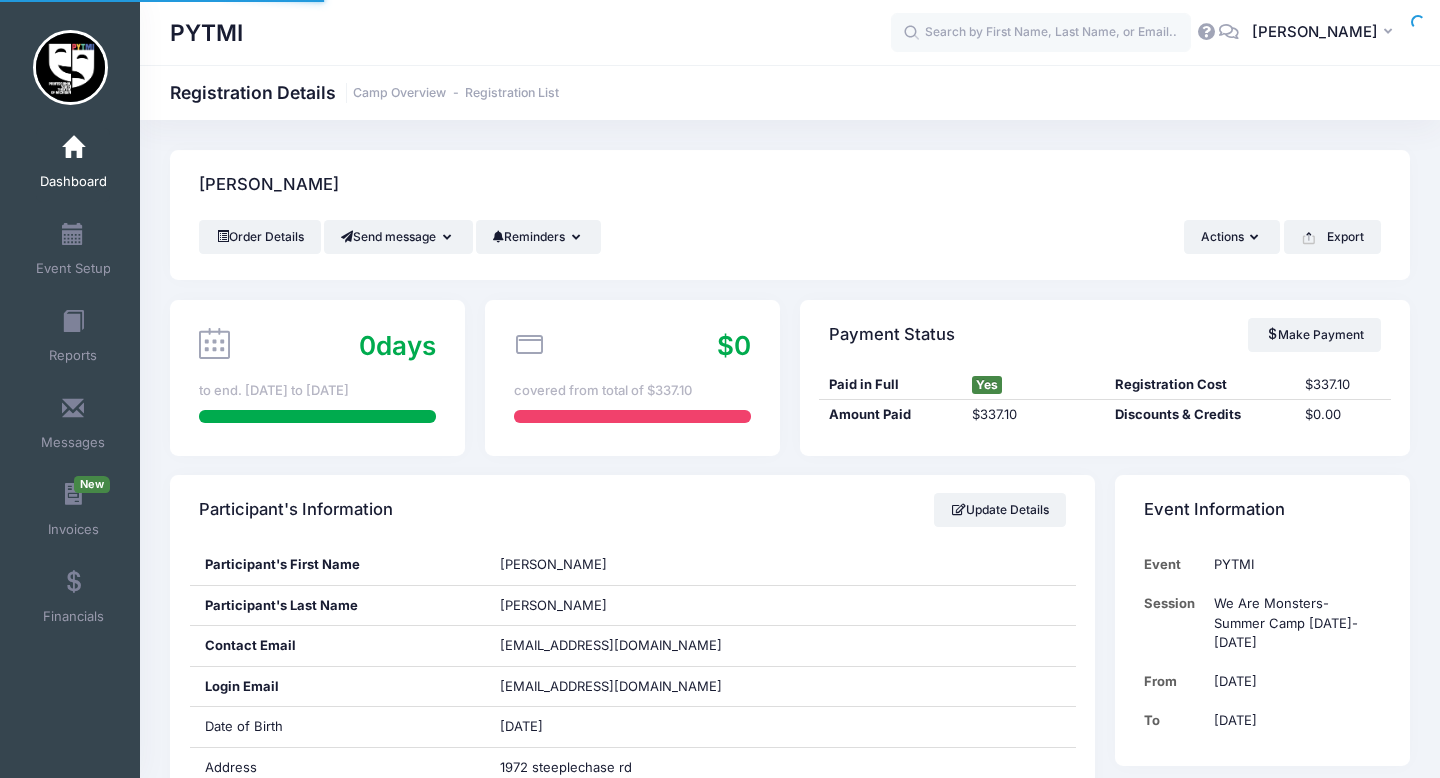 scroll, scrollTop: 0, scrollLeft: 0, axis: both 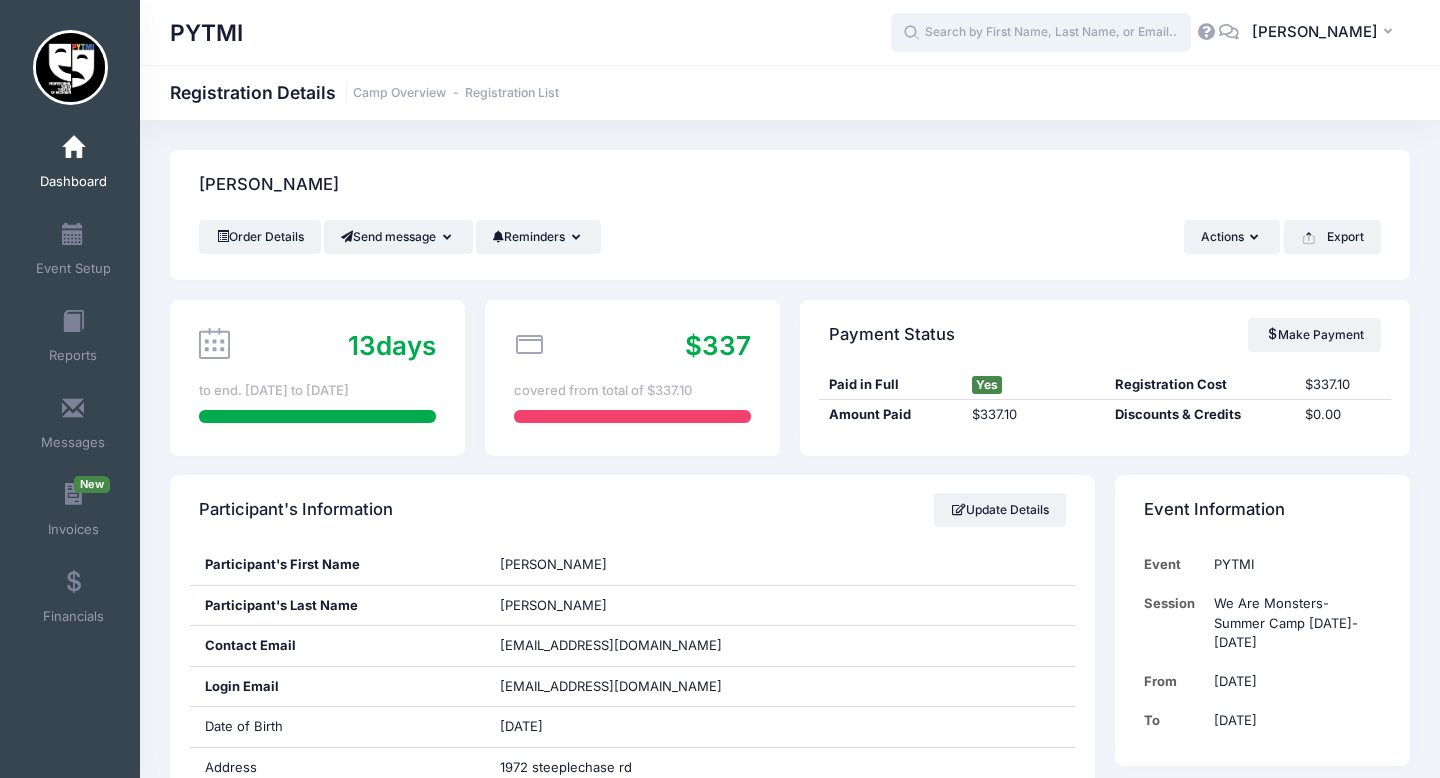 click at bounding box center [1041, 33] 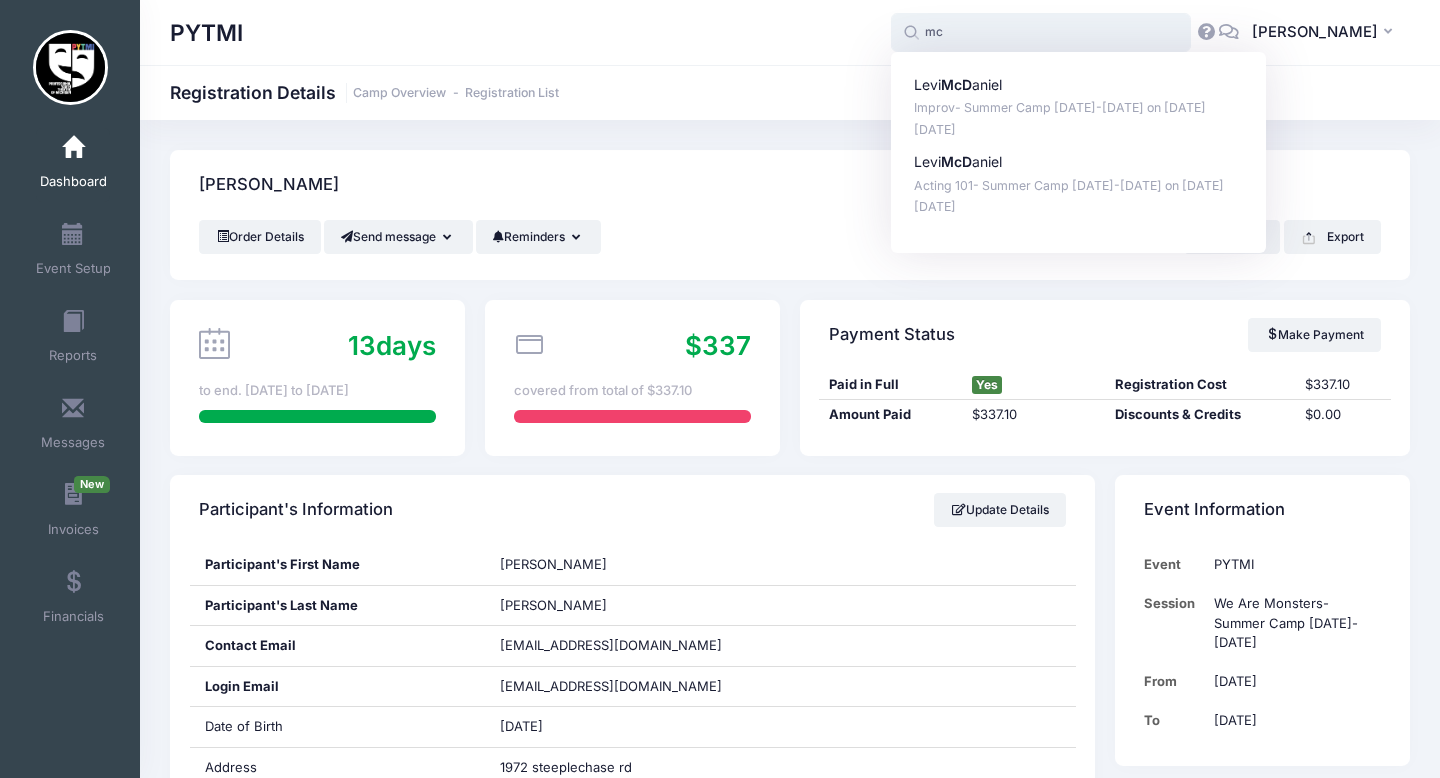 type on "m" 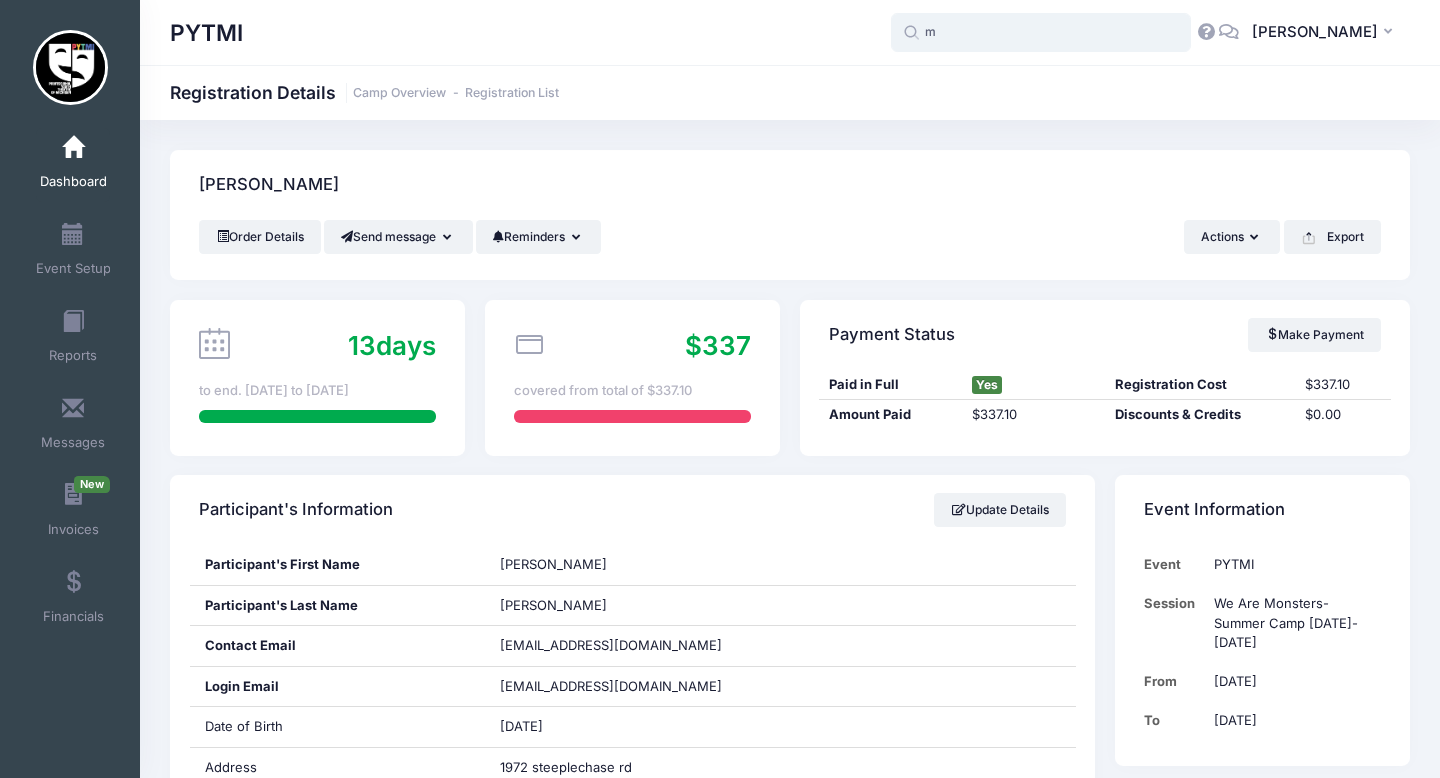 type 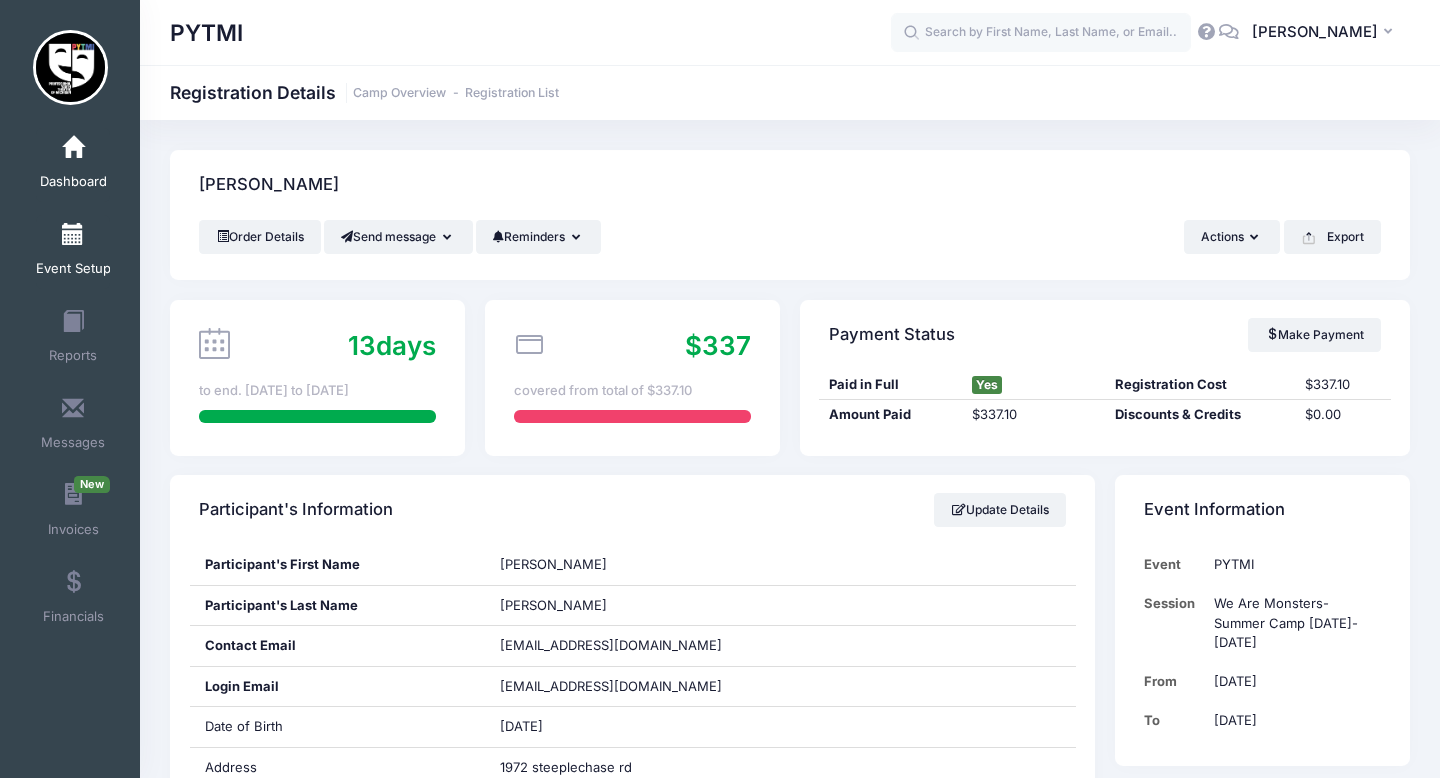 click on "Event Setup" at bounding box center (73, 252) 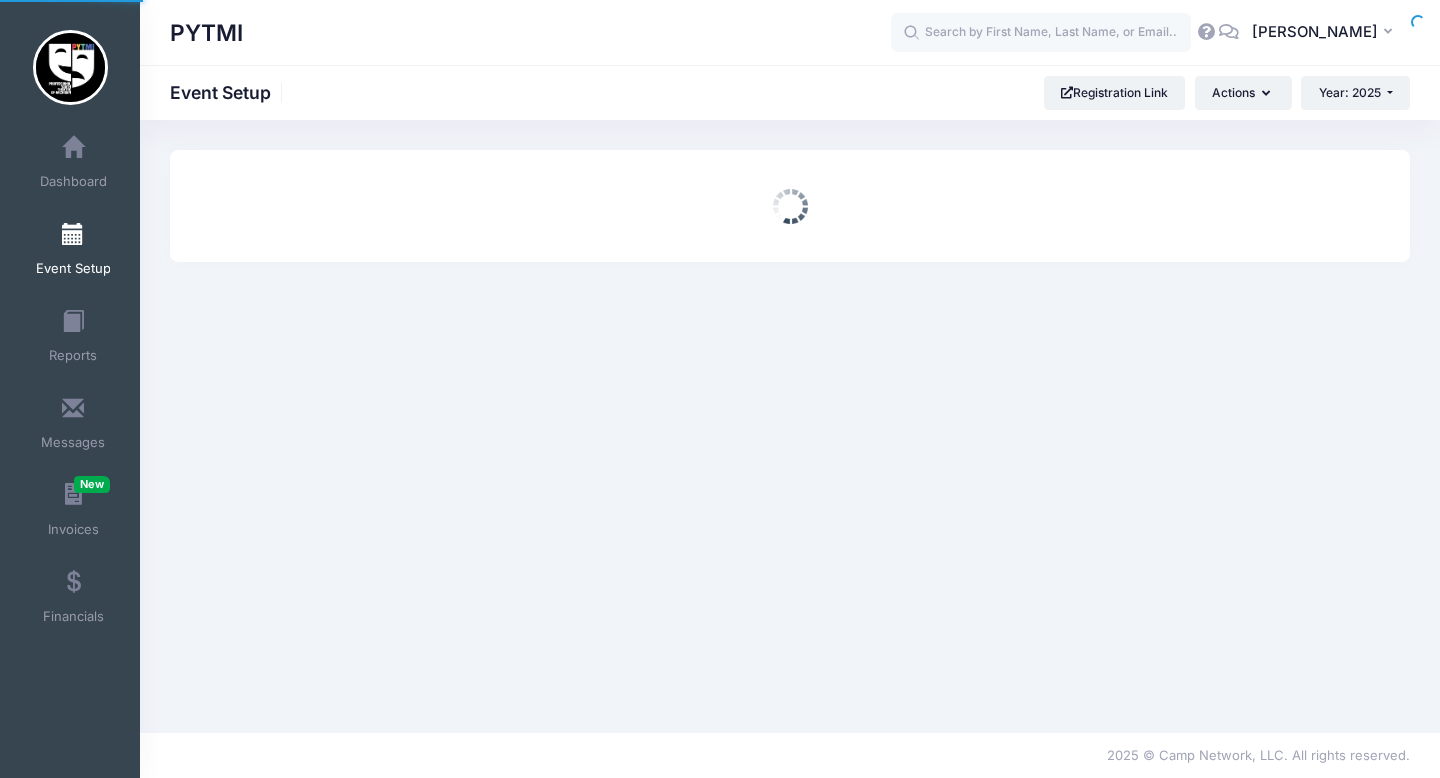 scroll, scrollTop: 0, scrollLeft: 0, axis: both 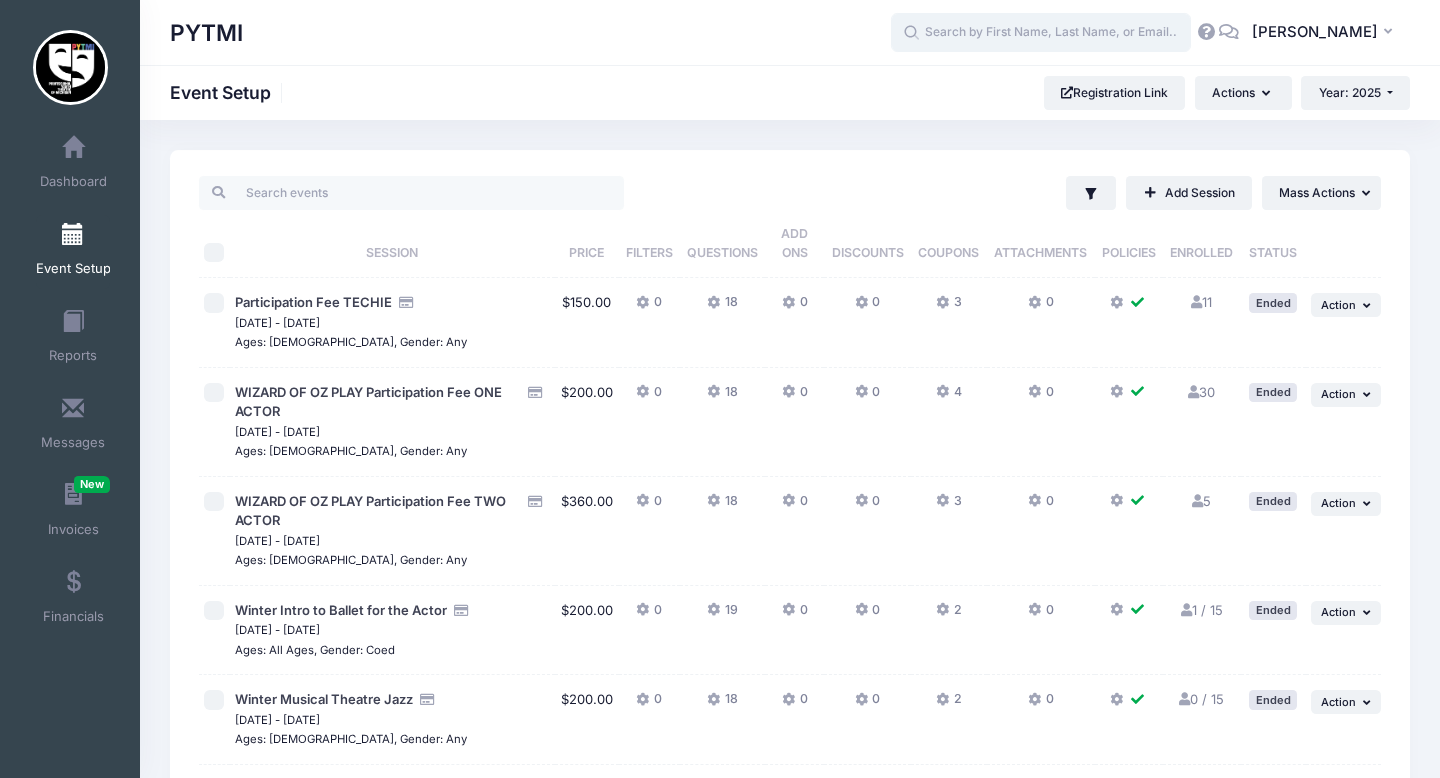 click at bounding box center [1041, 33] 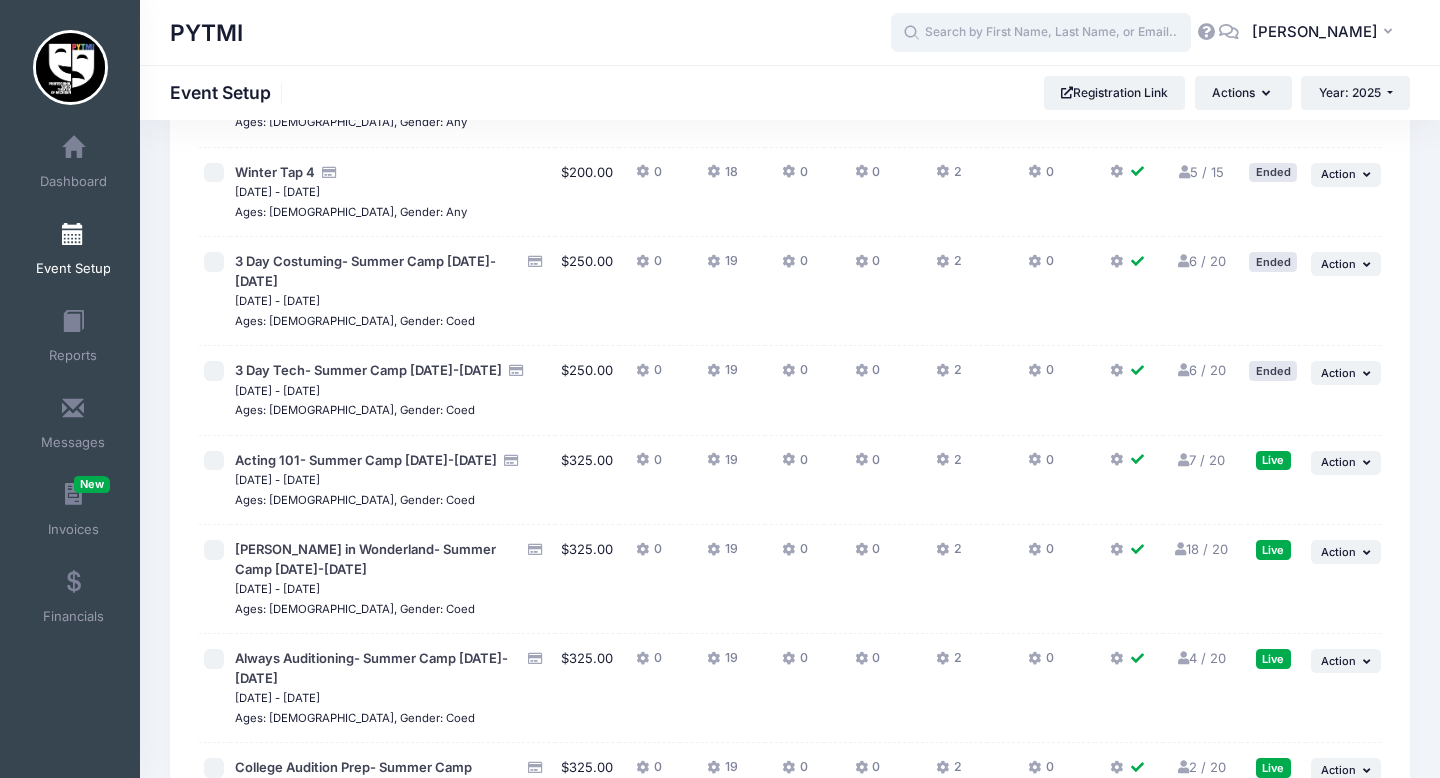 scroll, scrollTop: 982, scrollLeft: 0, axis: vertical 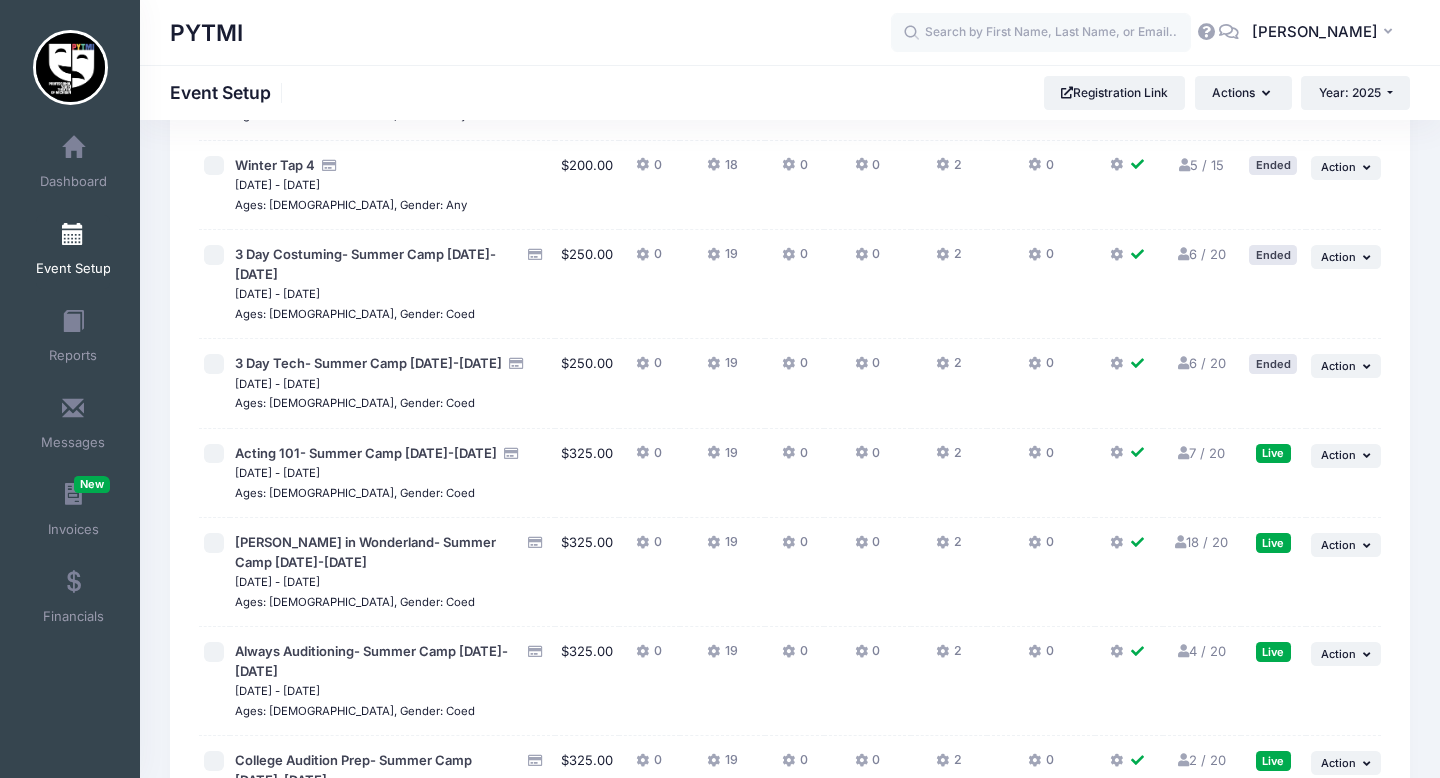 click on "18             / 20
Full" at bounding box center [1201, 572] 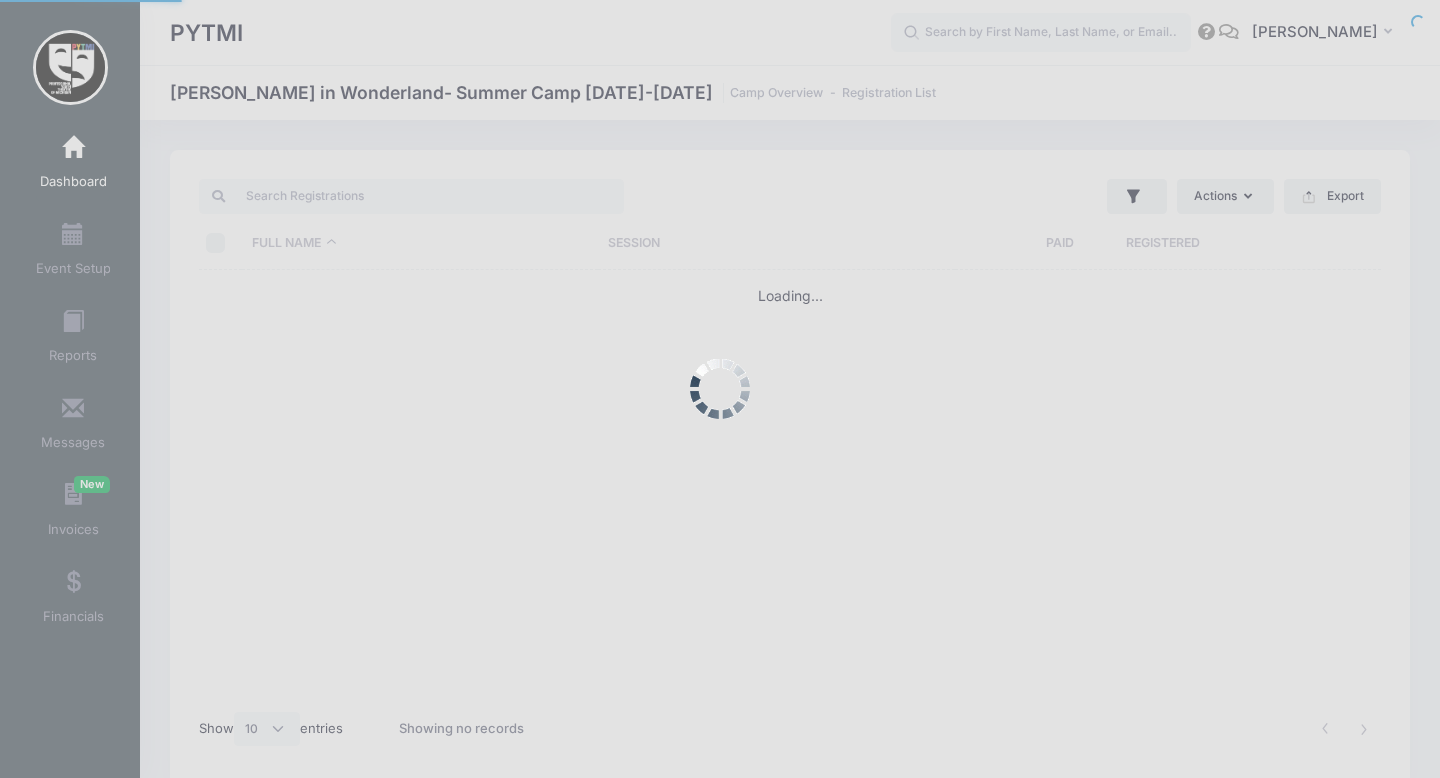 select on "10" 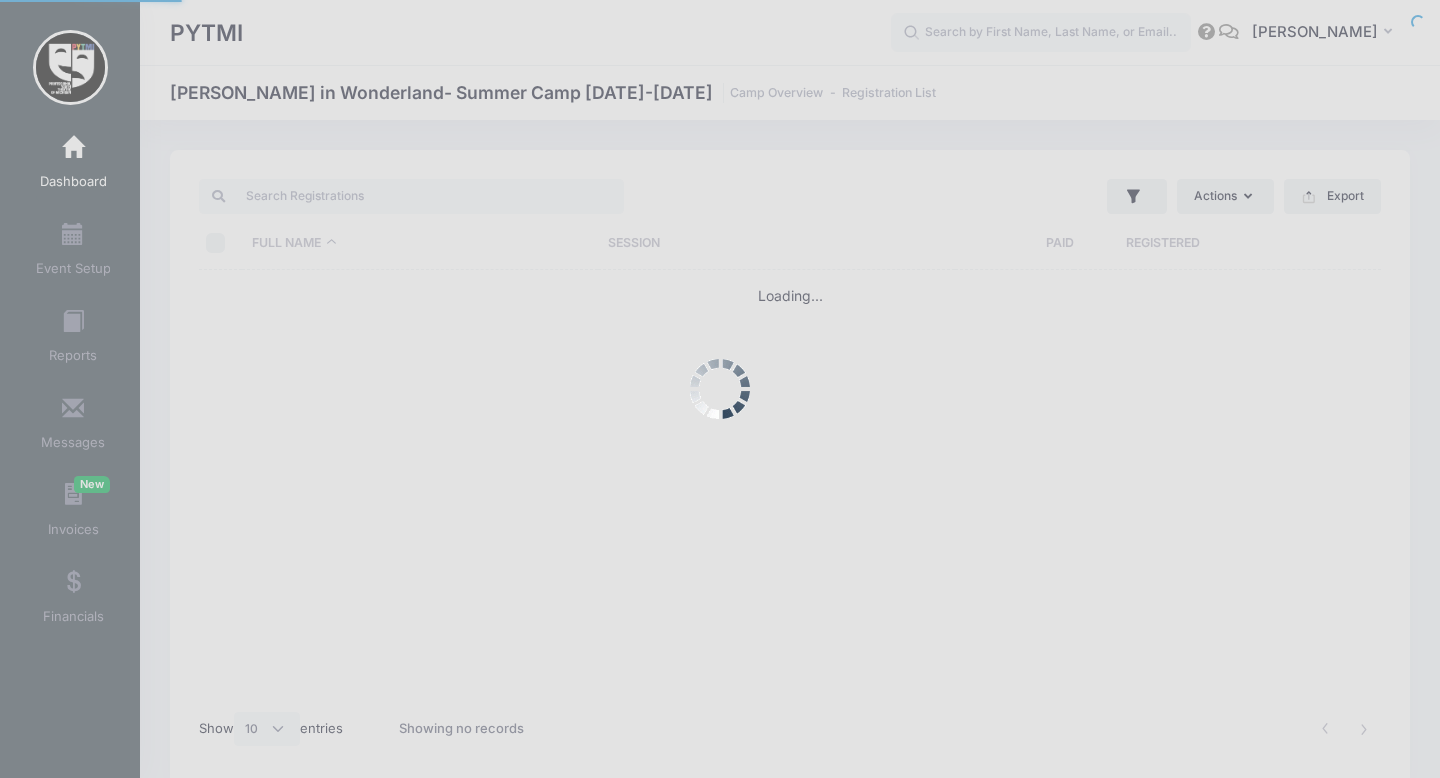 scroll, scrollTop: 0, scrollLeft: 0, axis: both 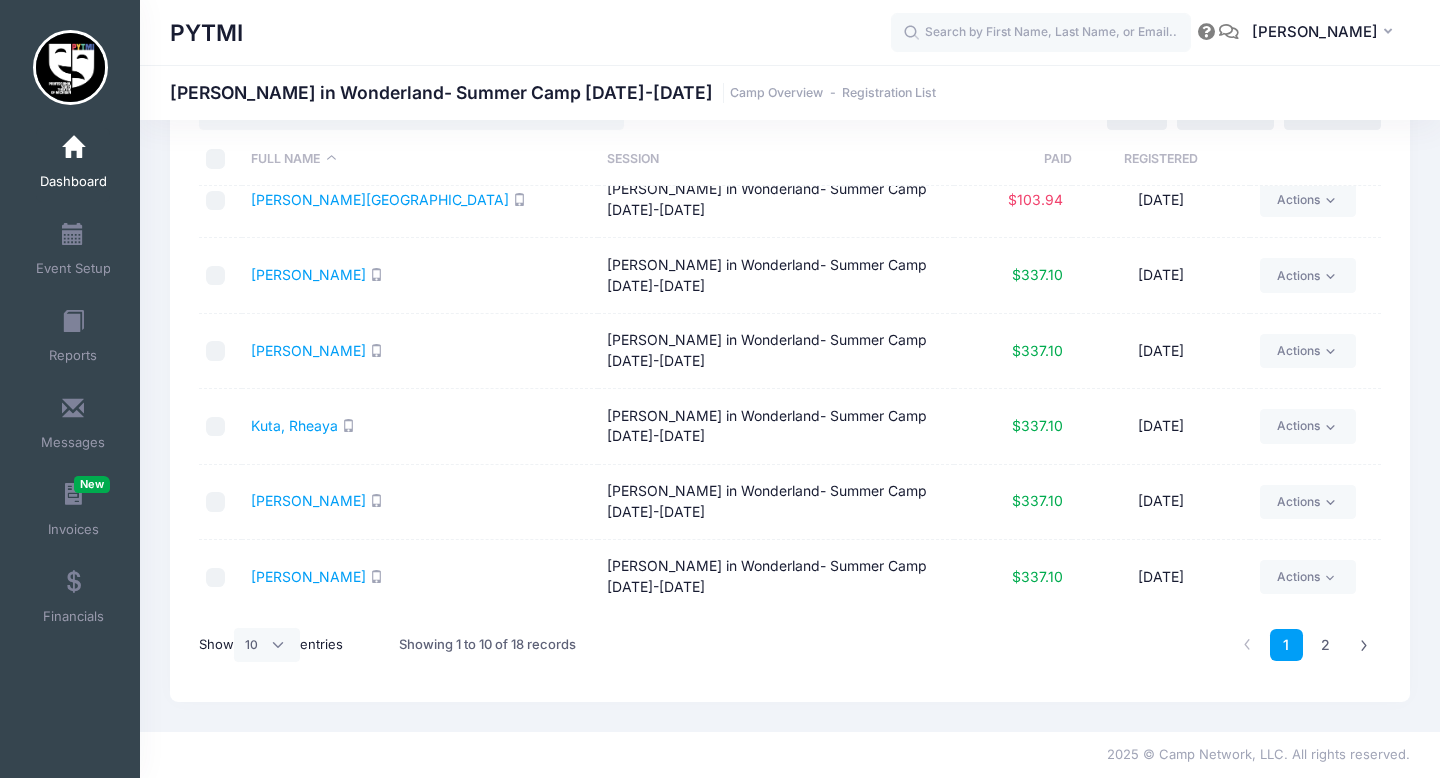 click on "[PERSON_NAME]" at bounding box center [308, 651] 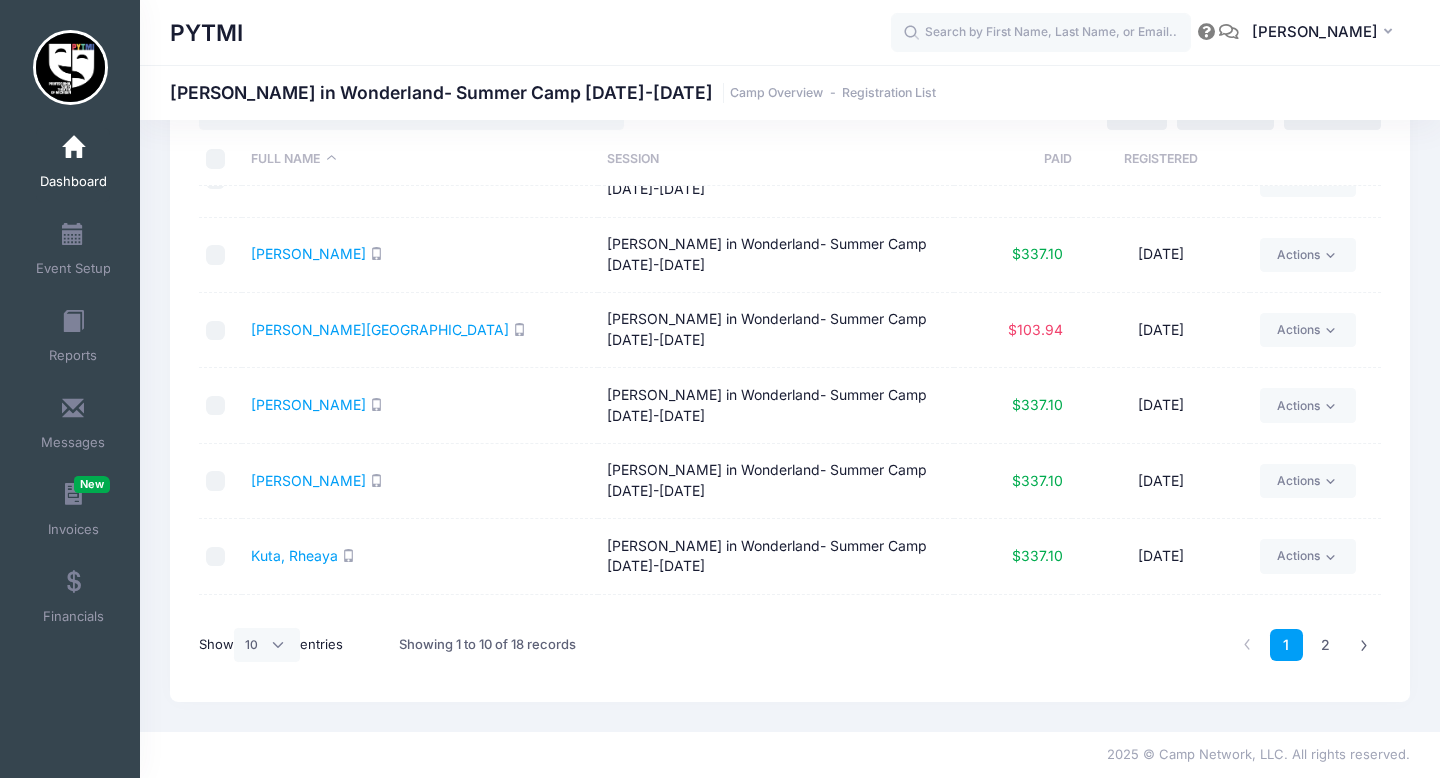 scroll, scrollTop: 0, scrollLeft: 0, axis: both 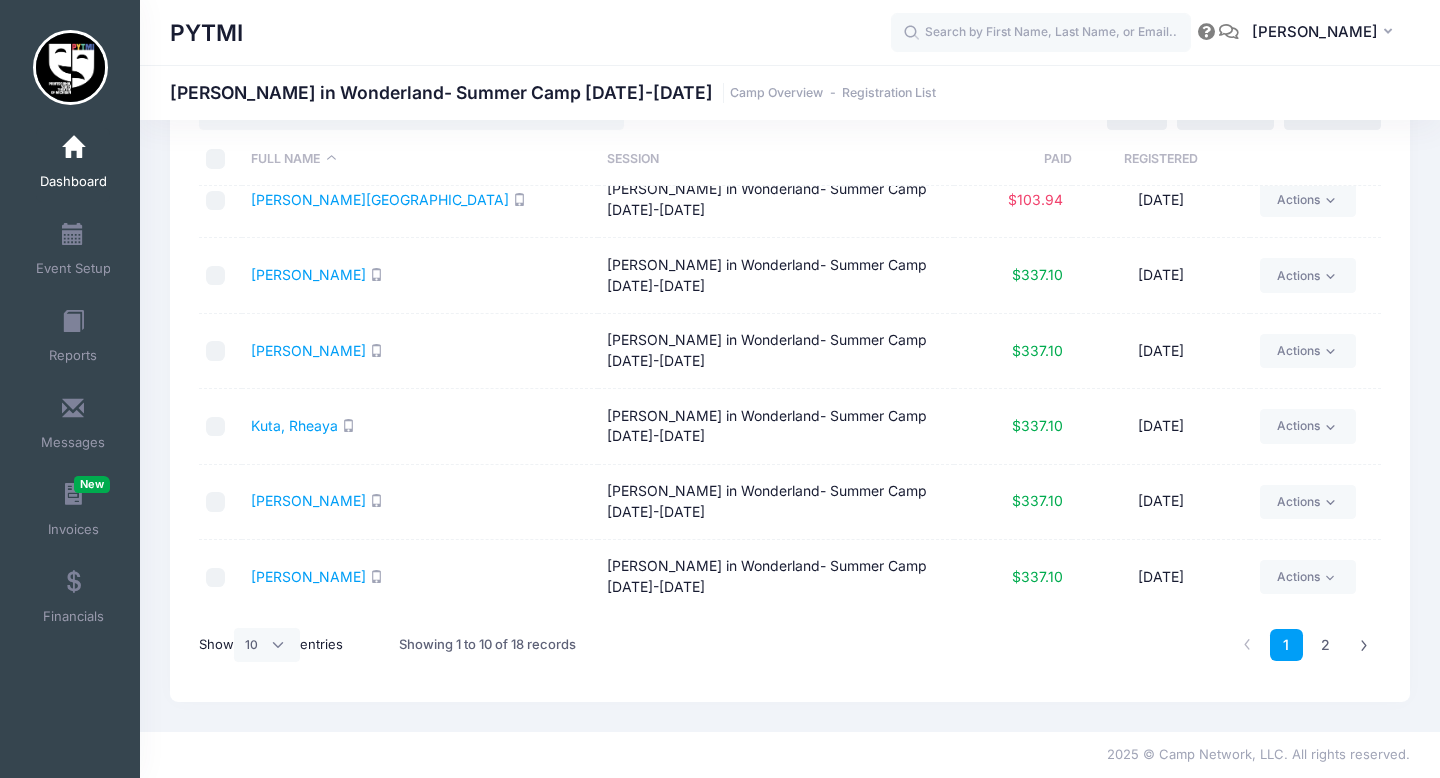 click on "[PERSON_NAME]" at bounding box center [308, 651] 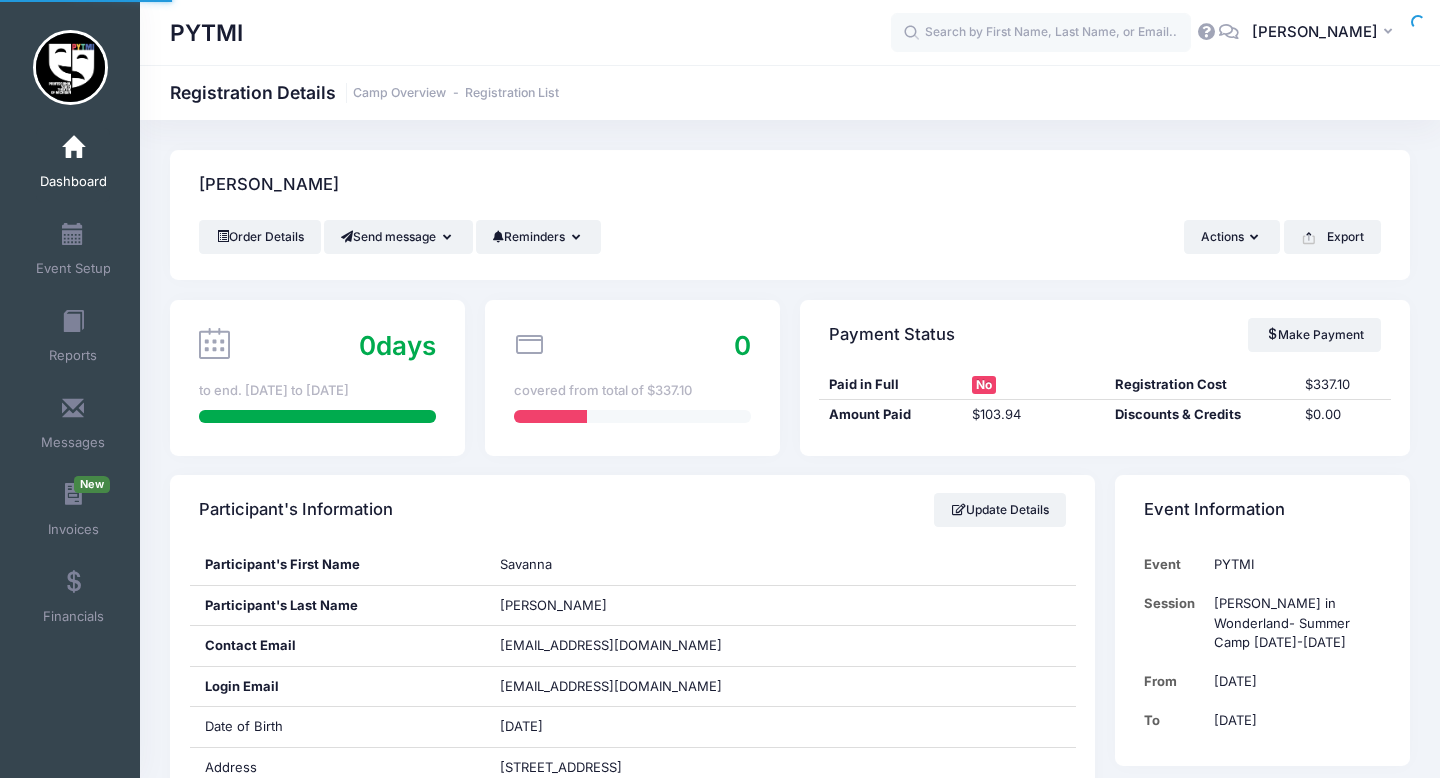 scroll, scrollTop: 0, scrollLeft: 0, axis: both 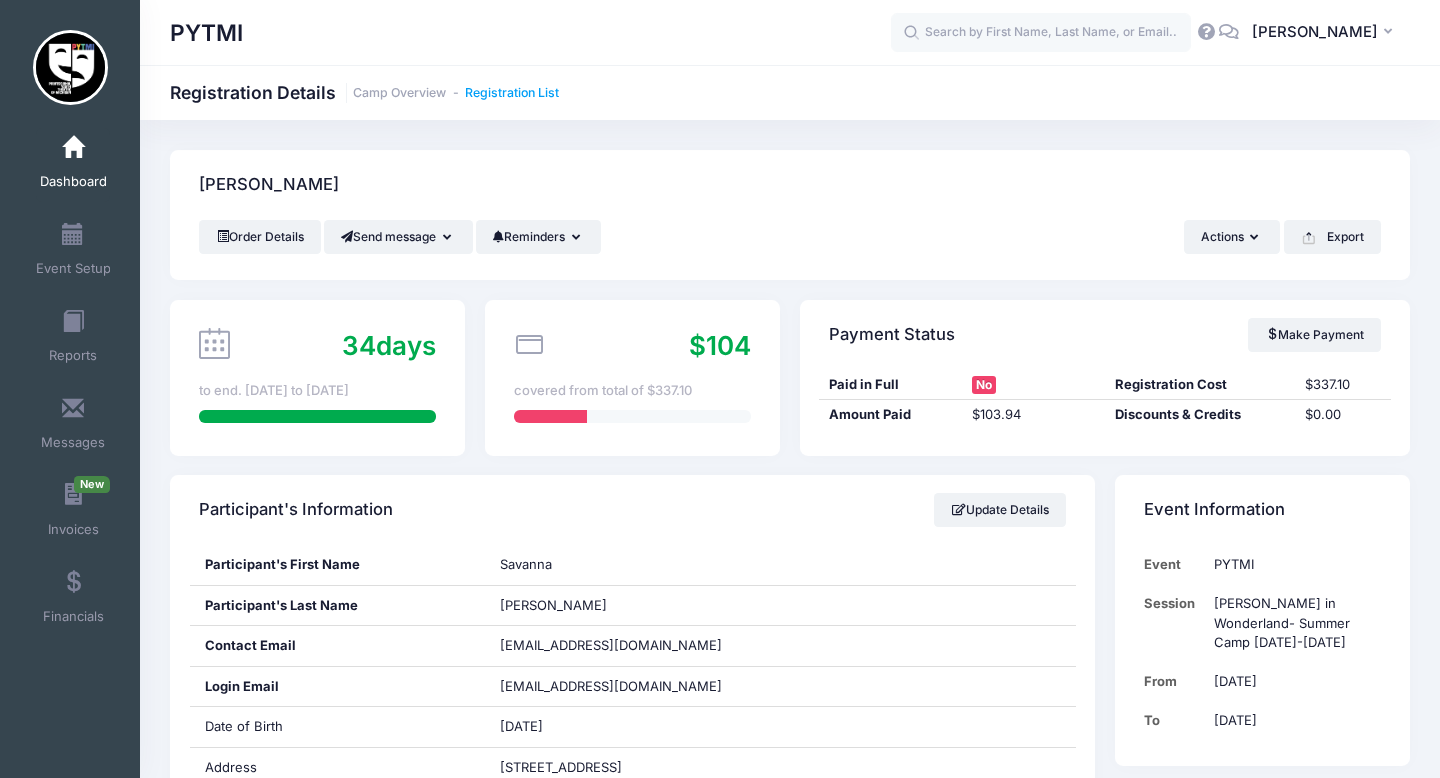 click on "Registration List" at bounding box center [512, 93] 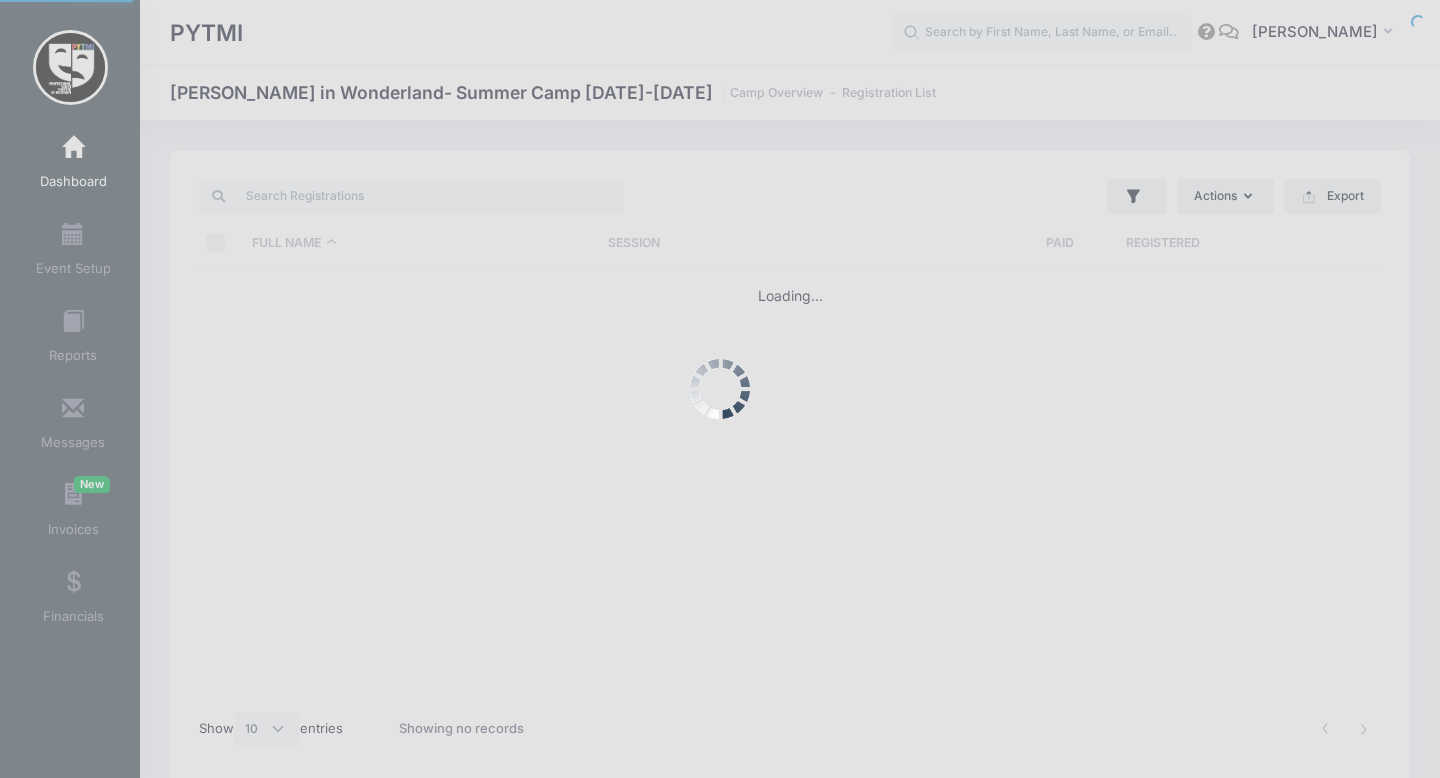 select on "10" 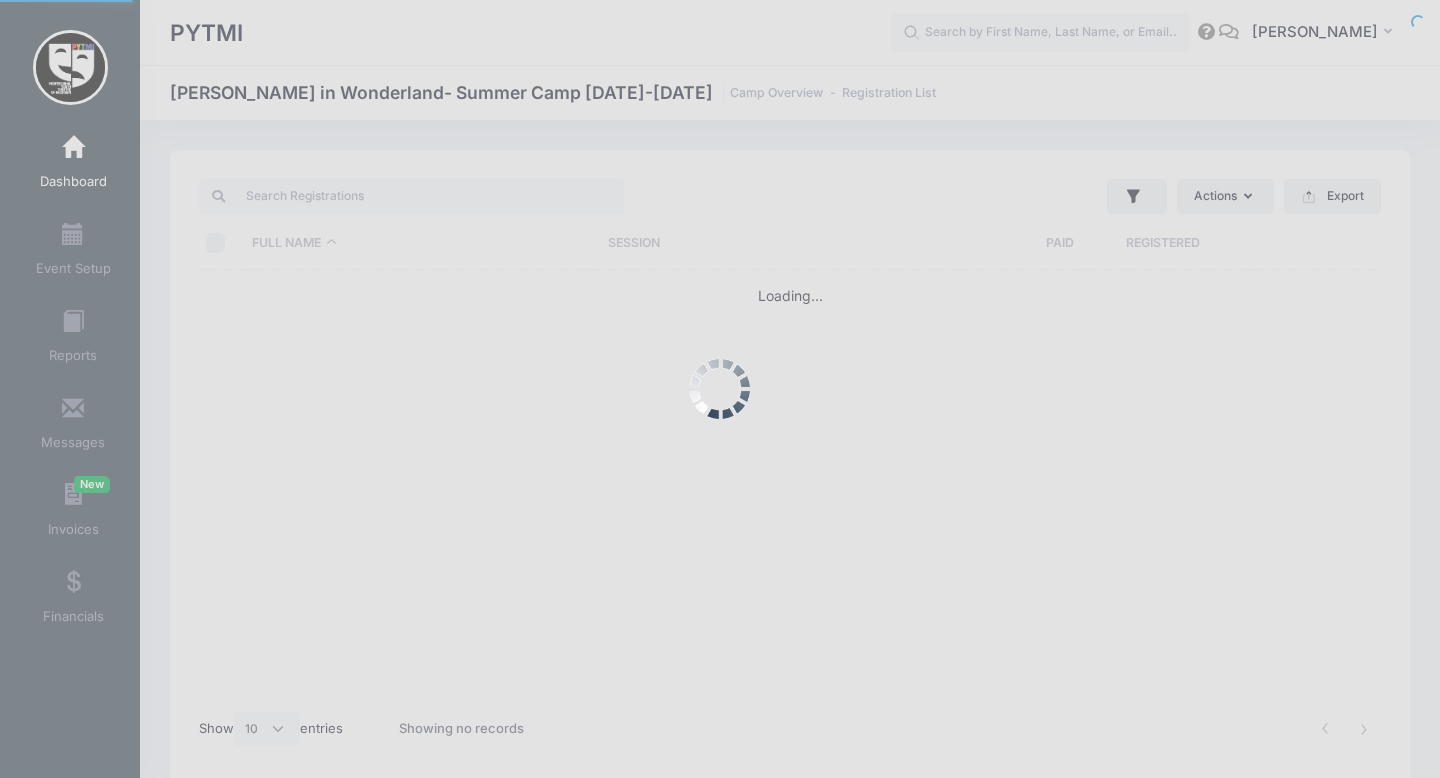 scroll, scrollTop: 0, scrollLeft: 0, axis: both 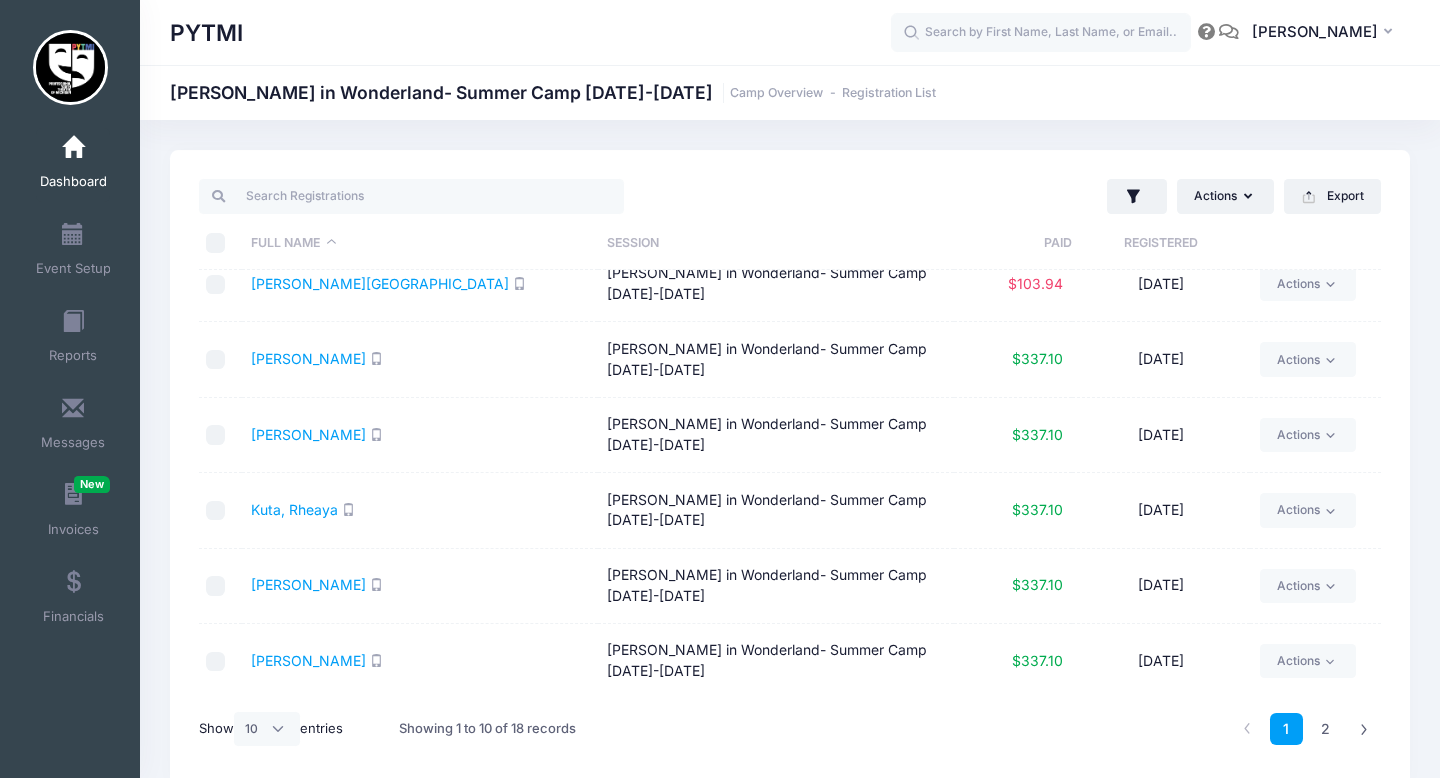 click on "[PERSON_NAME]" at bounding box center (308, 735) 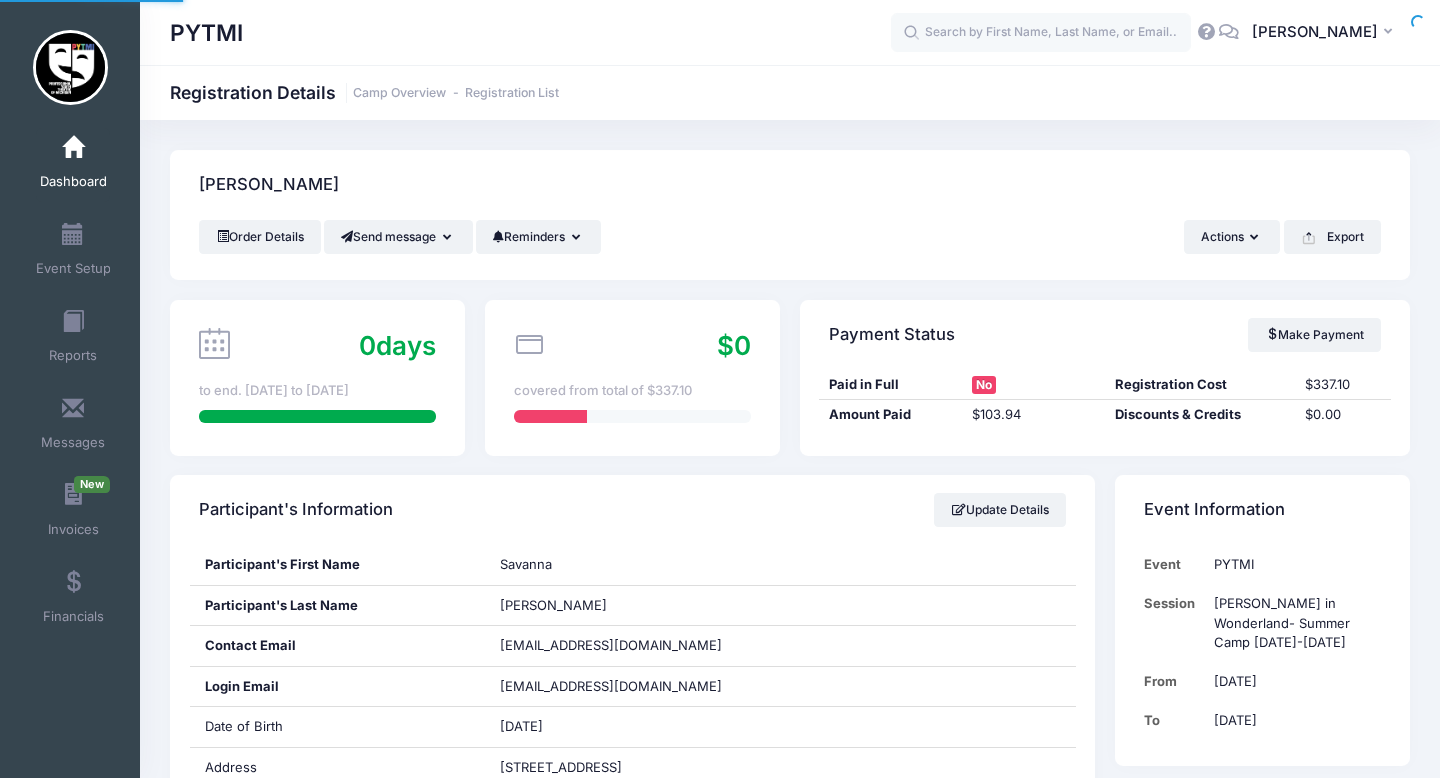 scroll, scrollTop: 0, scrollLeft: 0, axis: both 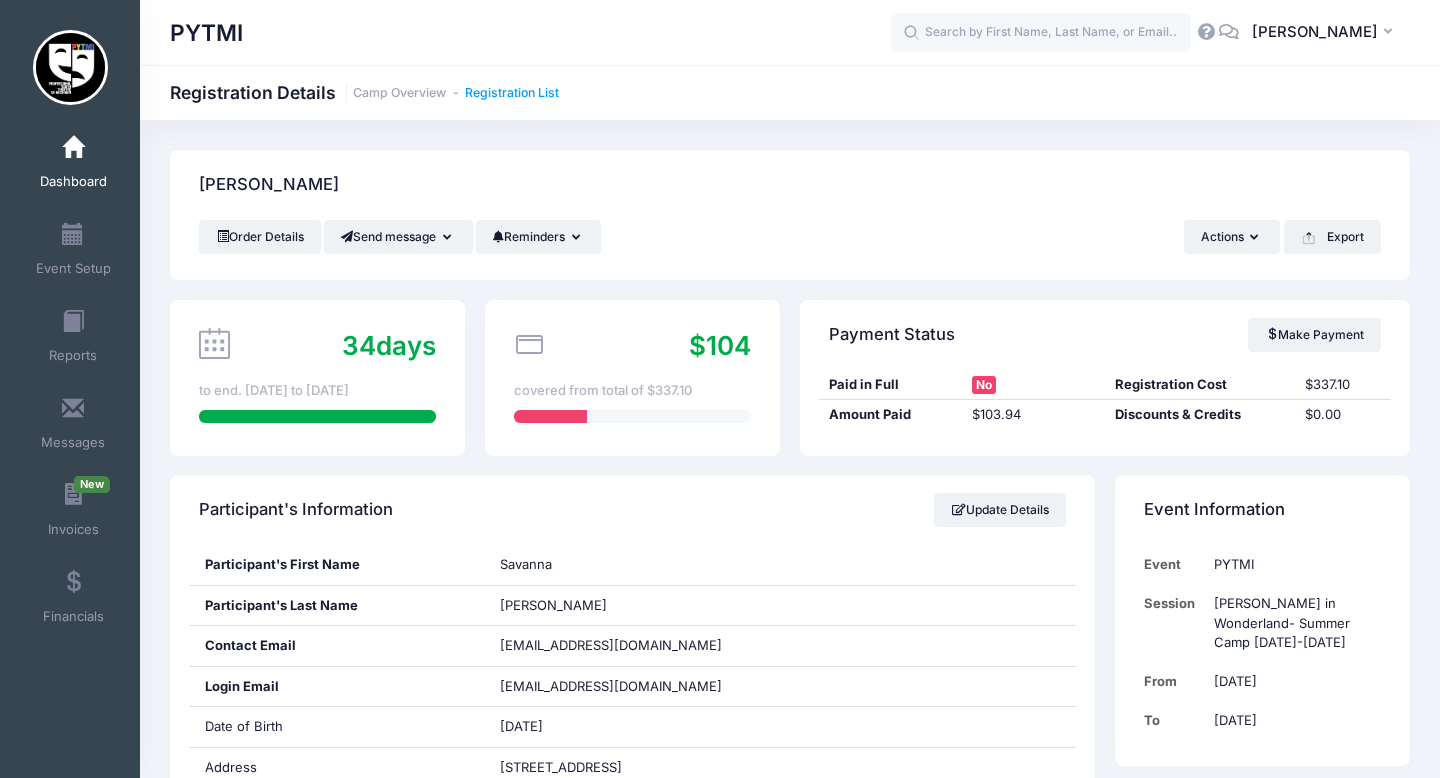 click on "Registration List" at bounding box center (512, 93) 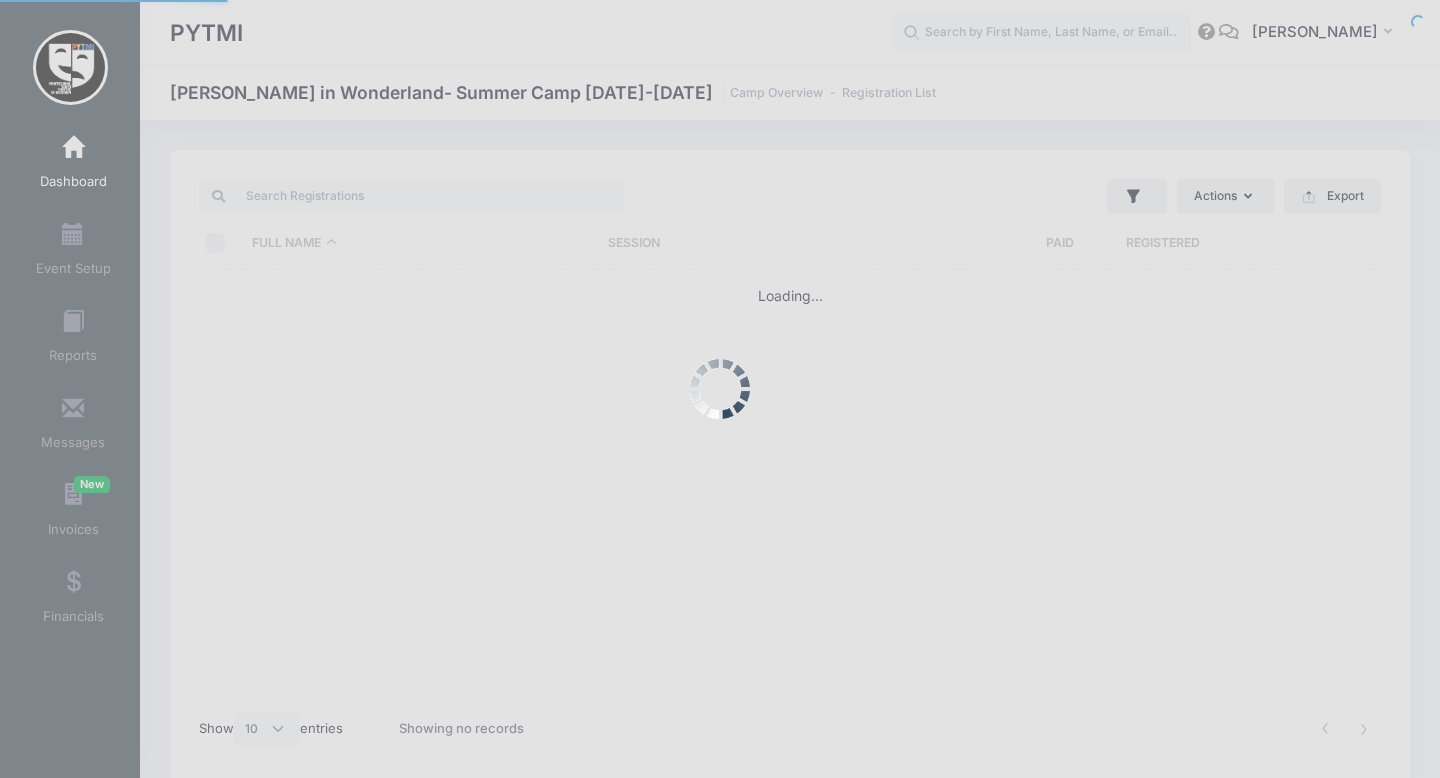 select on "10" 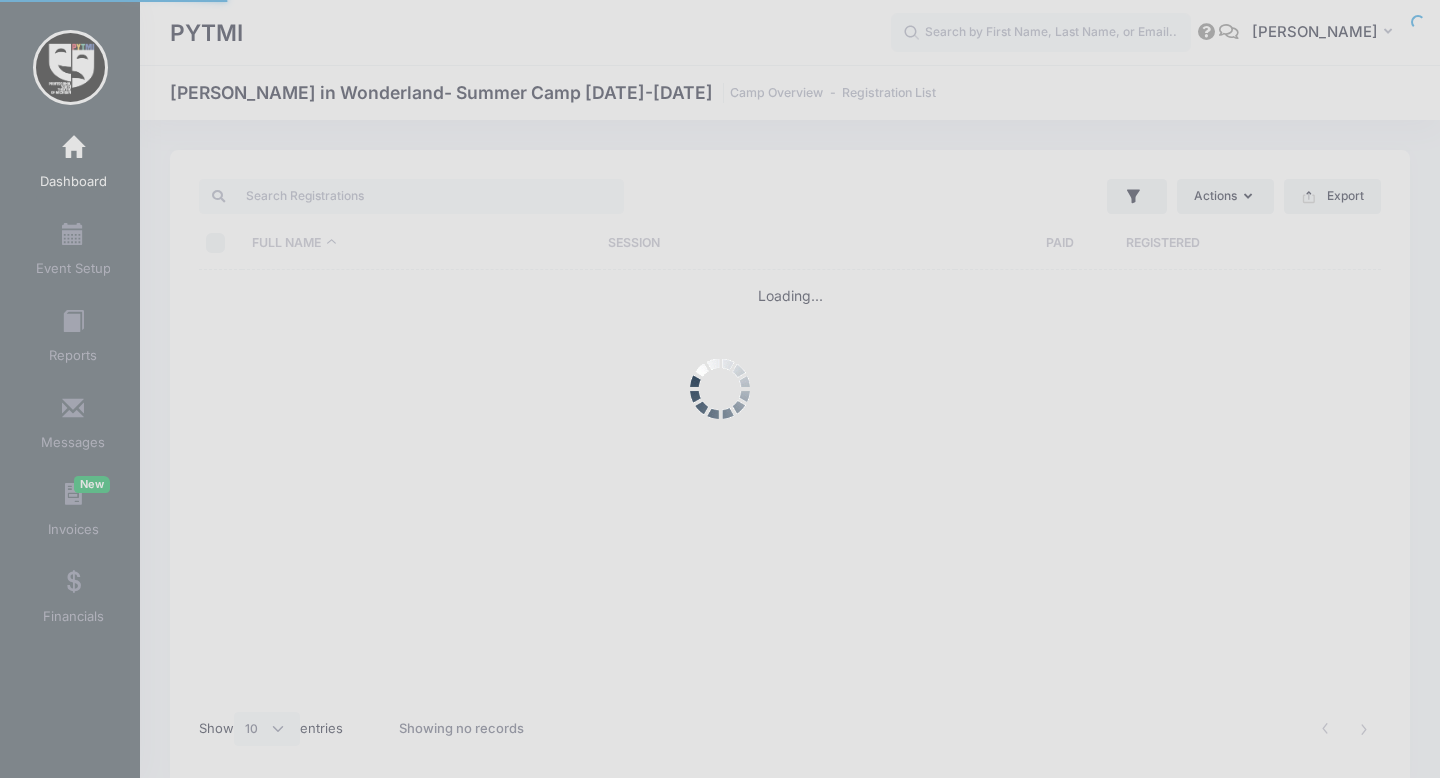scroll, scrollTop: 0, scrollLeft: 0, axis: both 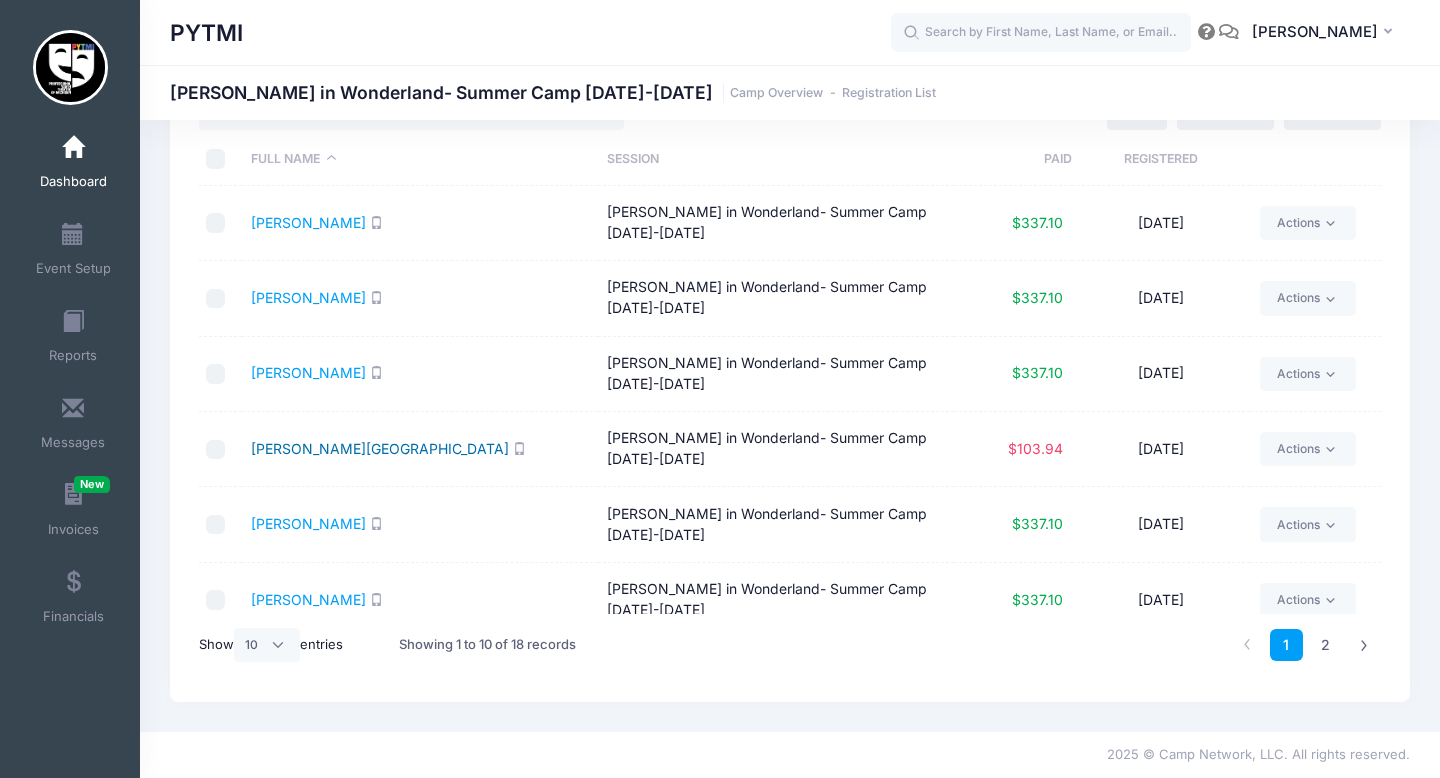 click on "Holloway-Welch, Savannah" at bounding box center (380, 448) 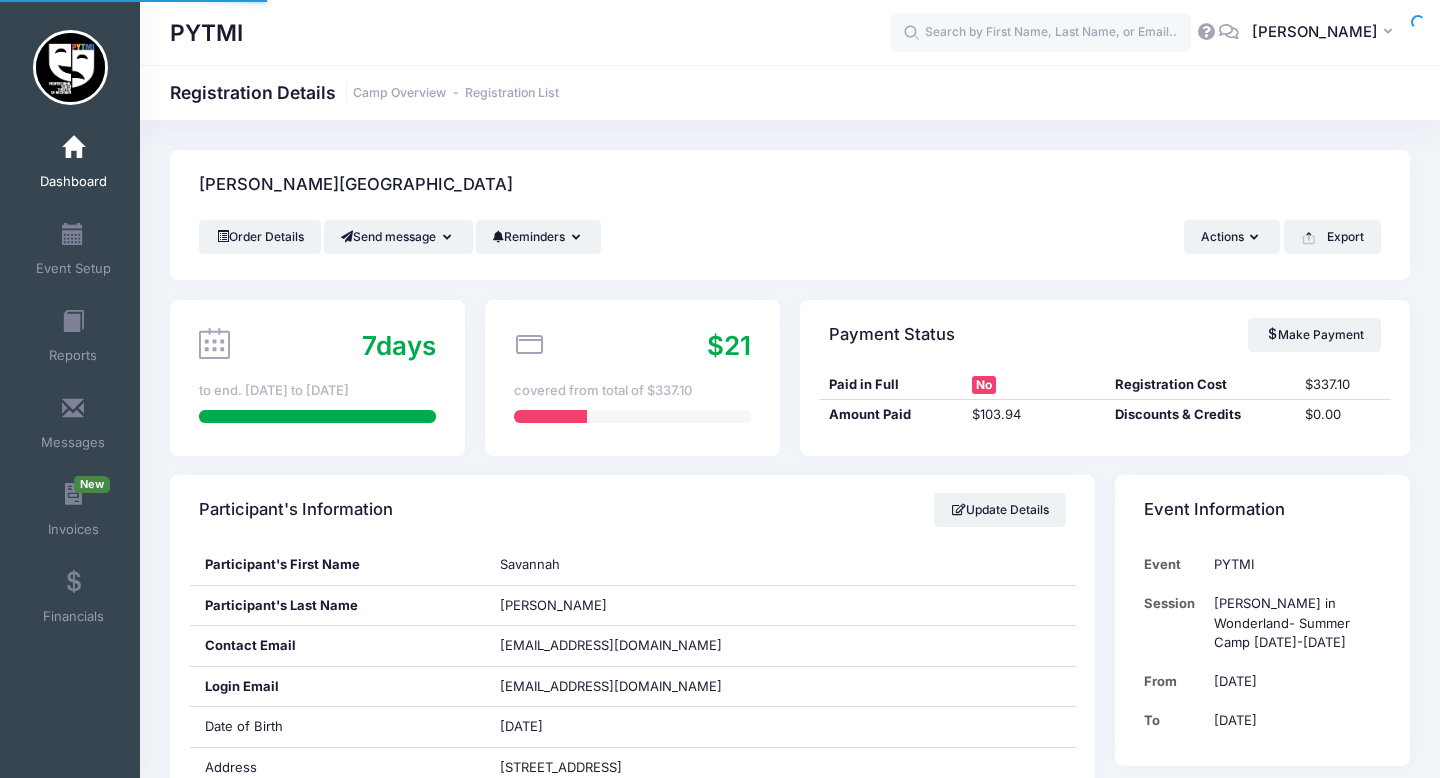 scroll, scrollTop: 0, scrollLeft: 0, axis: both 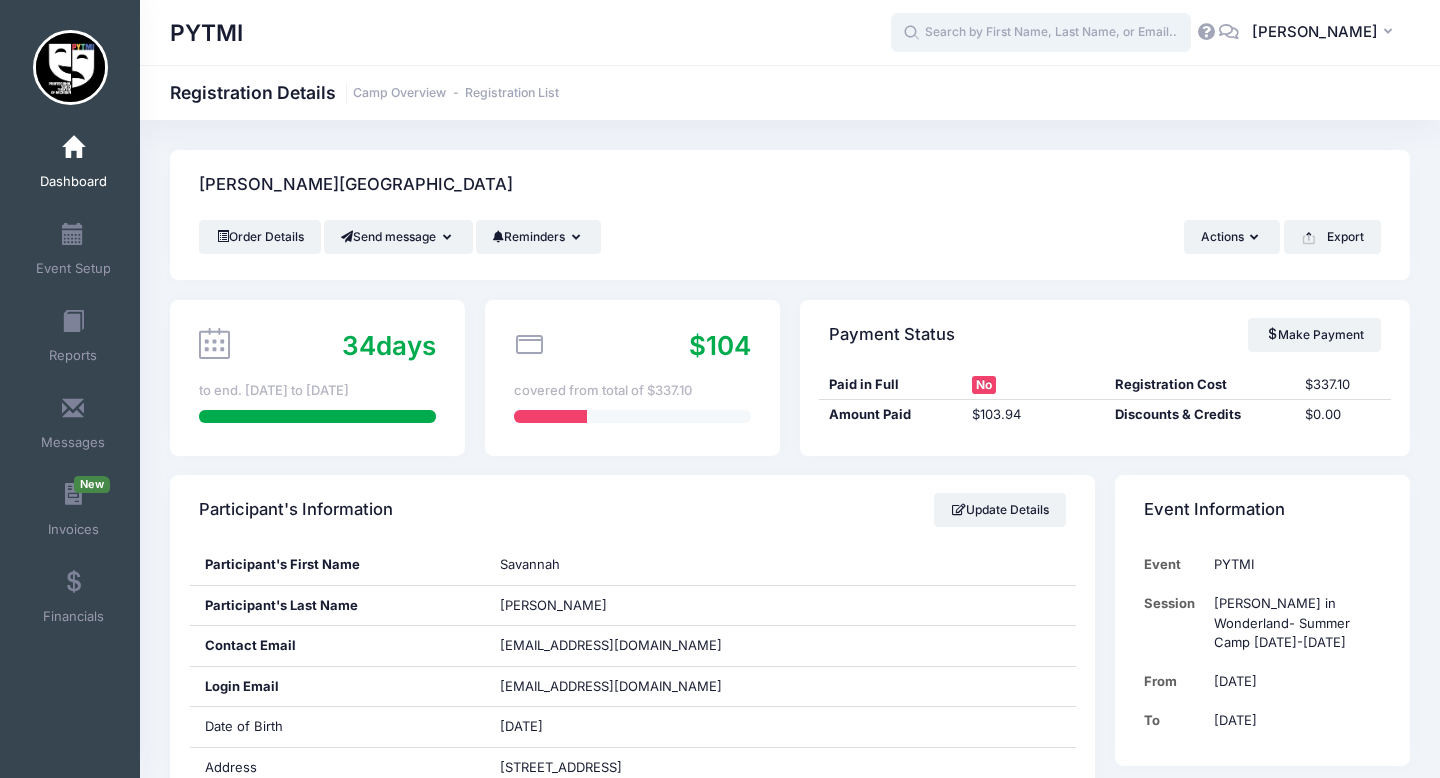 click at bounding box center [1041, 33] 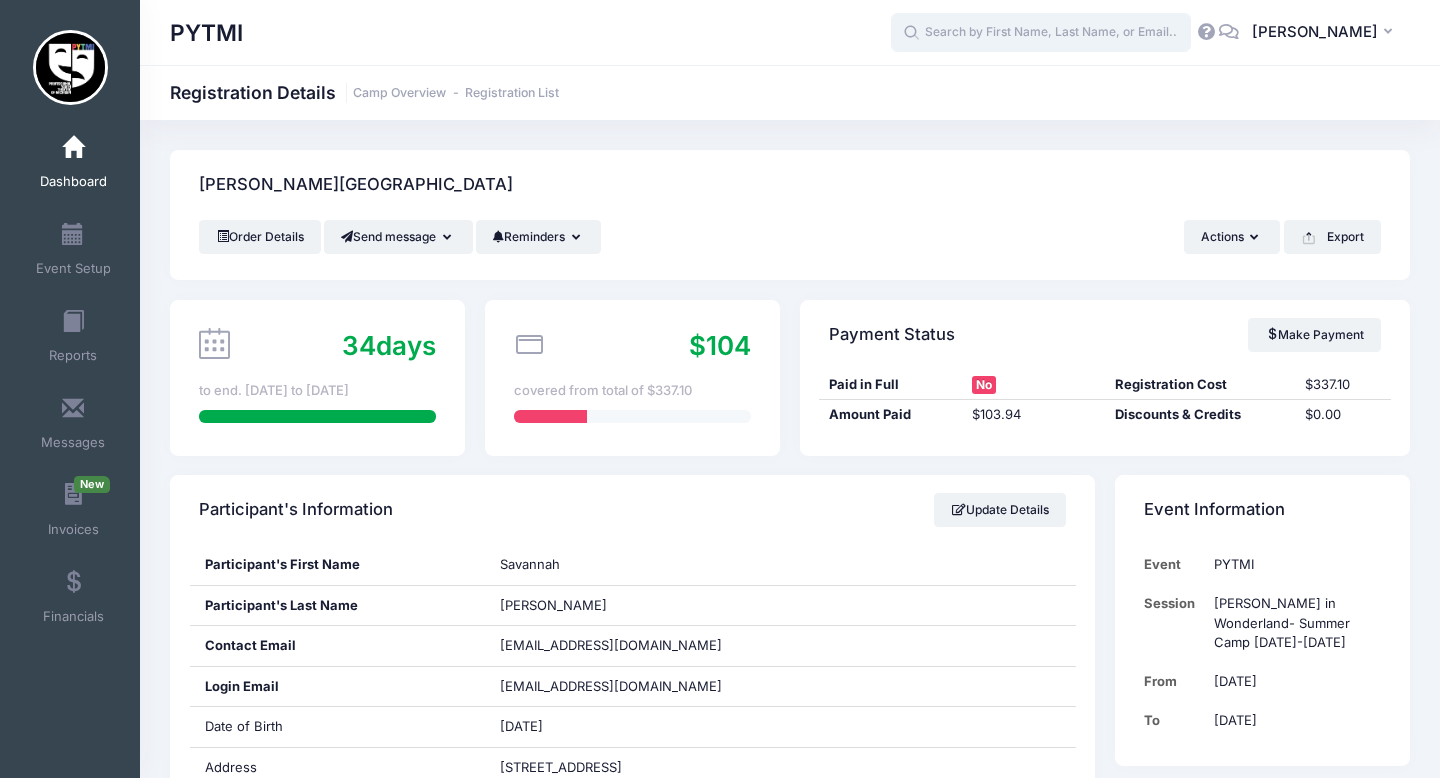 paste on "July 14-18 Camp" 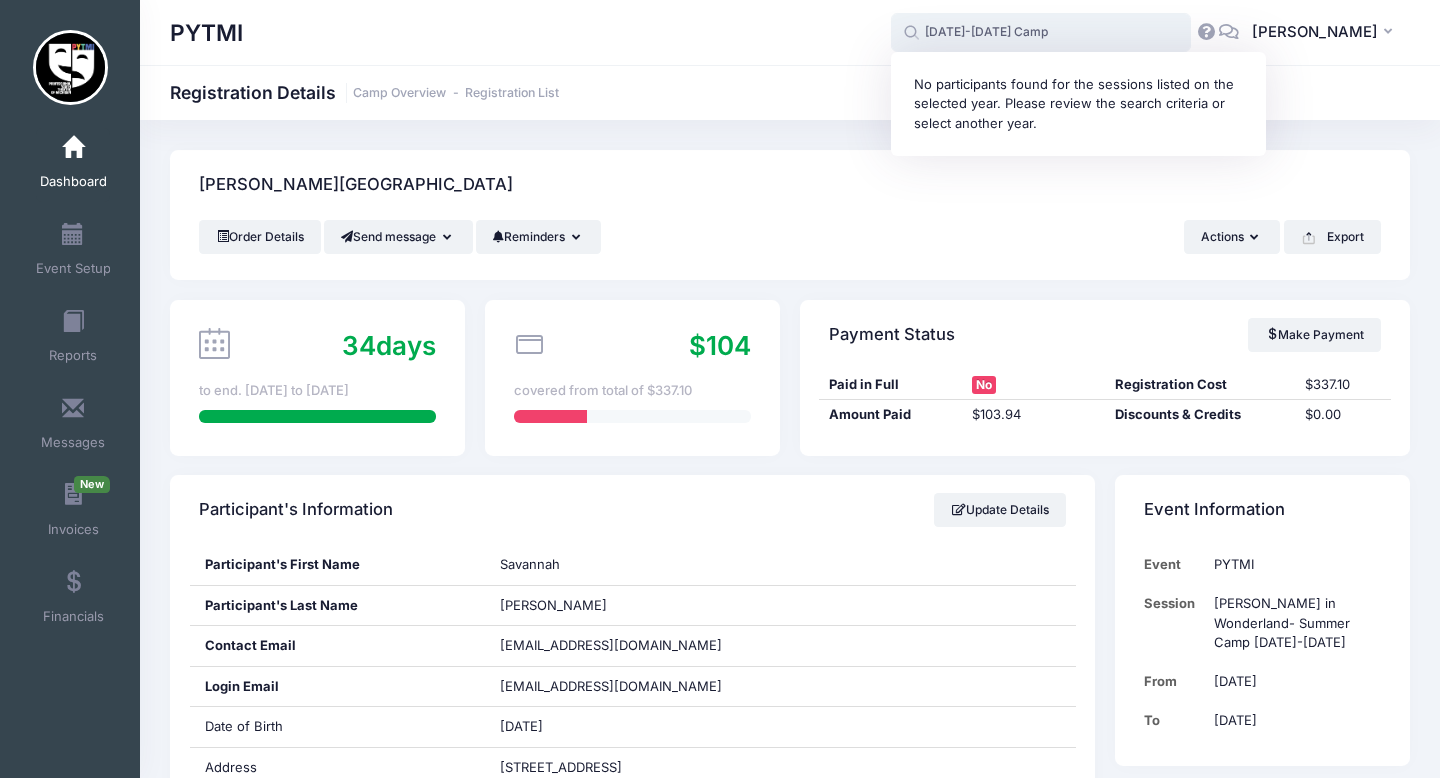 drag, startPoint x: 1011, startPoint y: 24, endPoint x: 877, endPoint y: 24, distance: 134 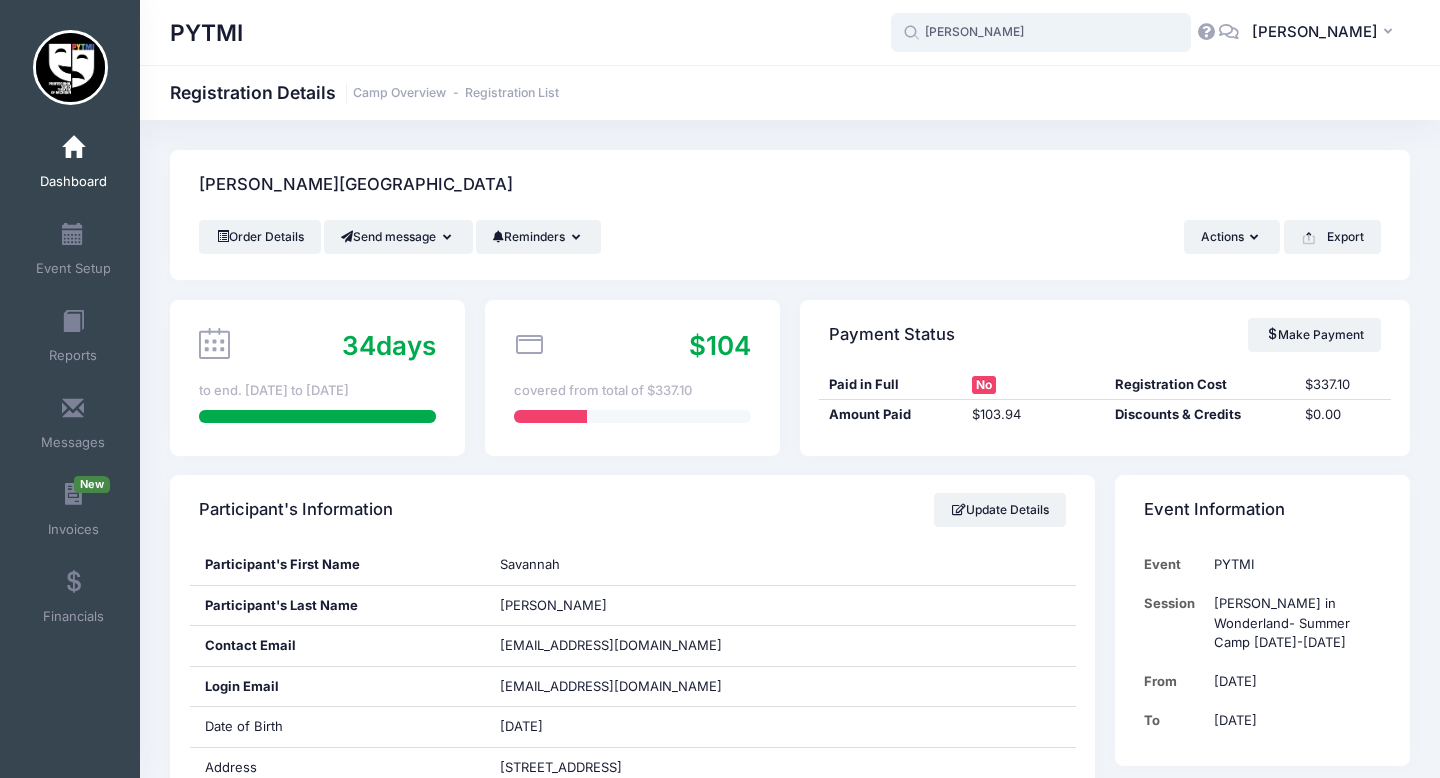 type on "kate mc" 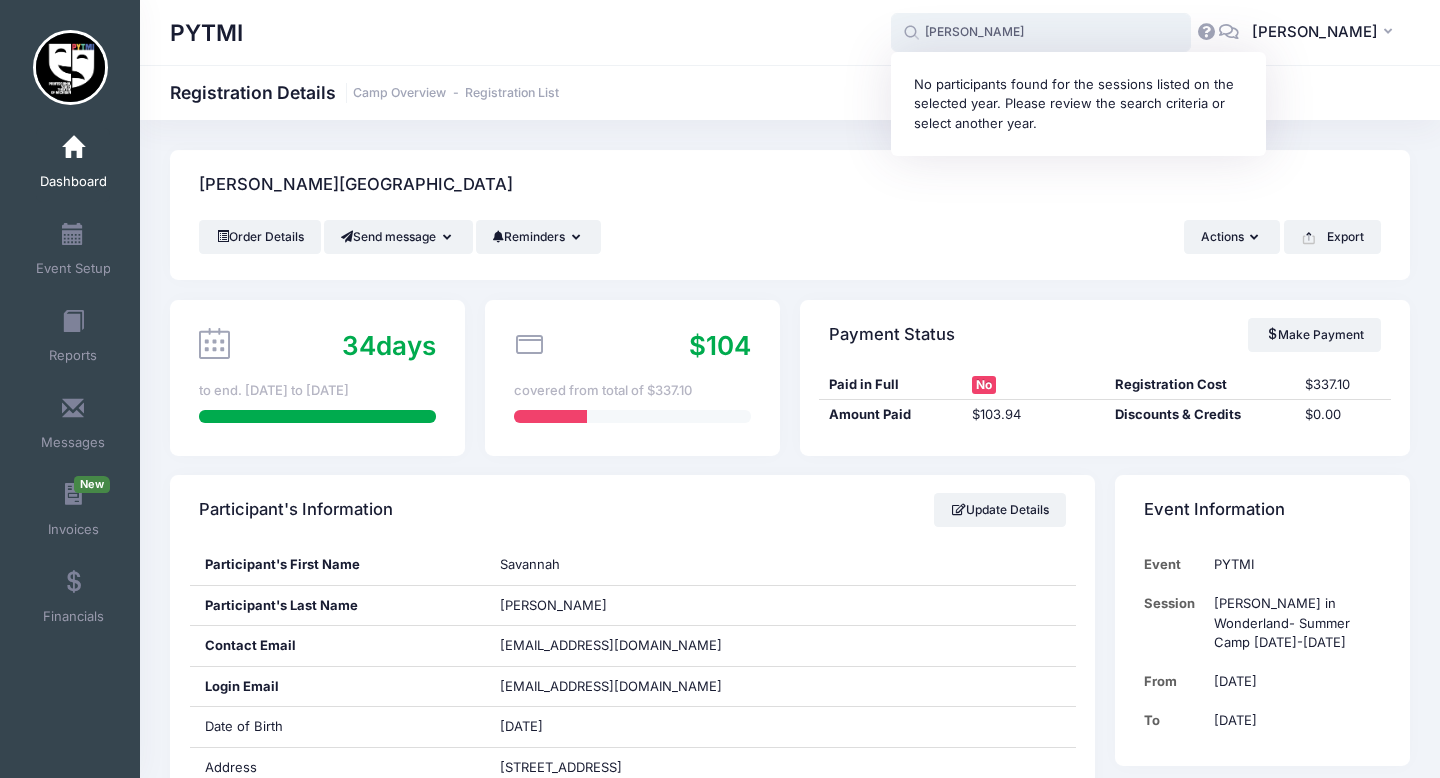 drag, startPoint x: 965, startPoint y: 32, endPoint x: 881, endPoint y: 29, distance: 84.05355 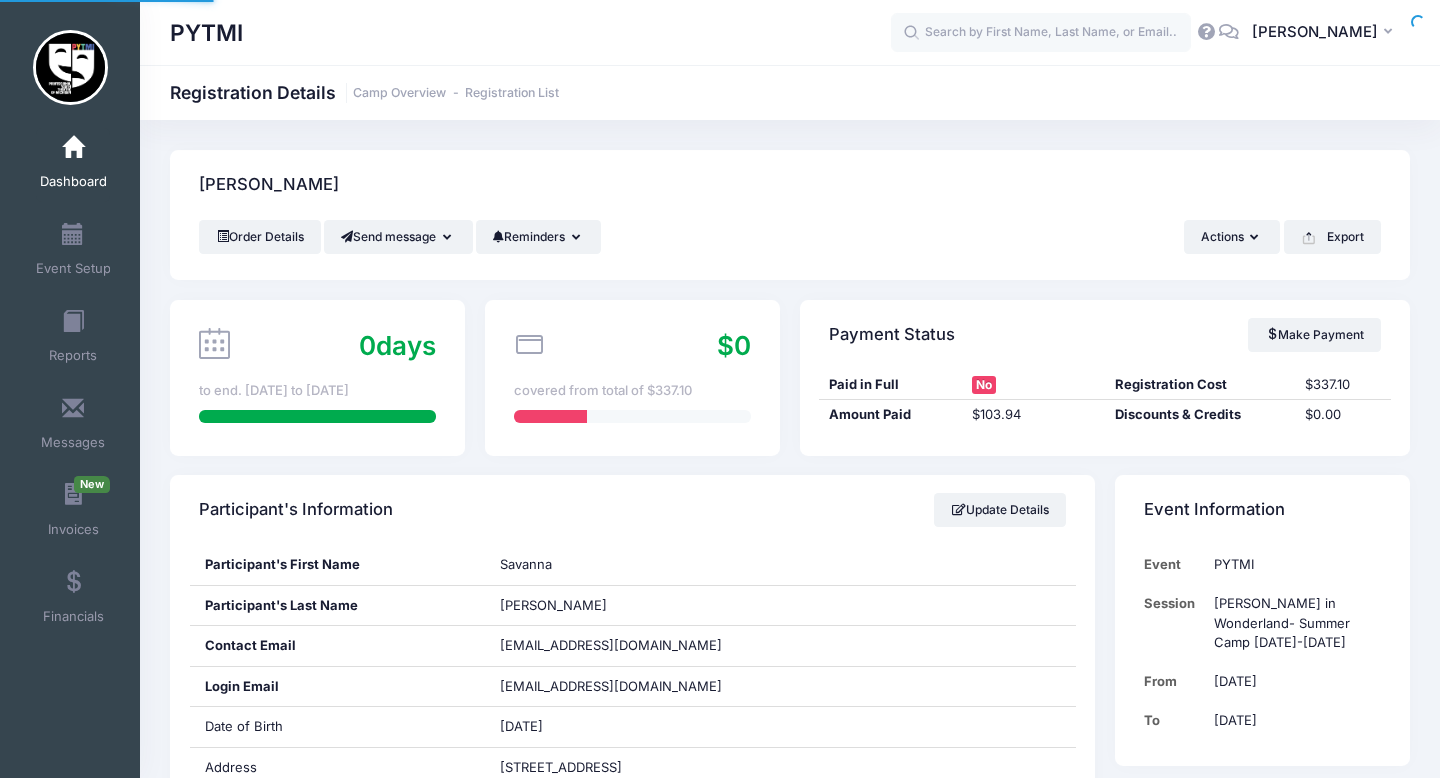 scroll, scrollTop: 0, scrollLeft: 0, axis: both 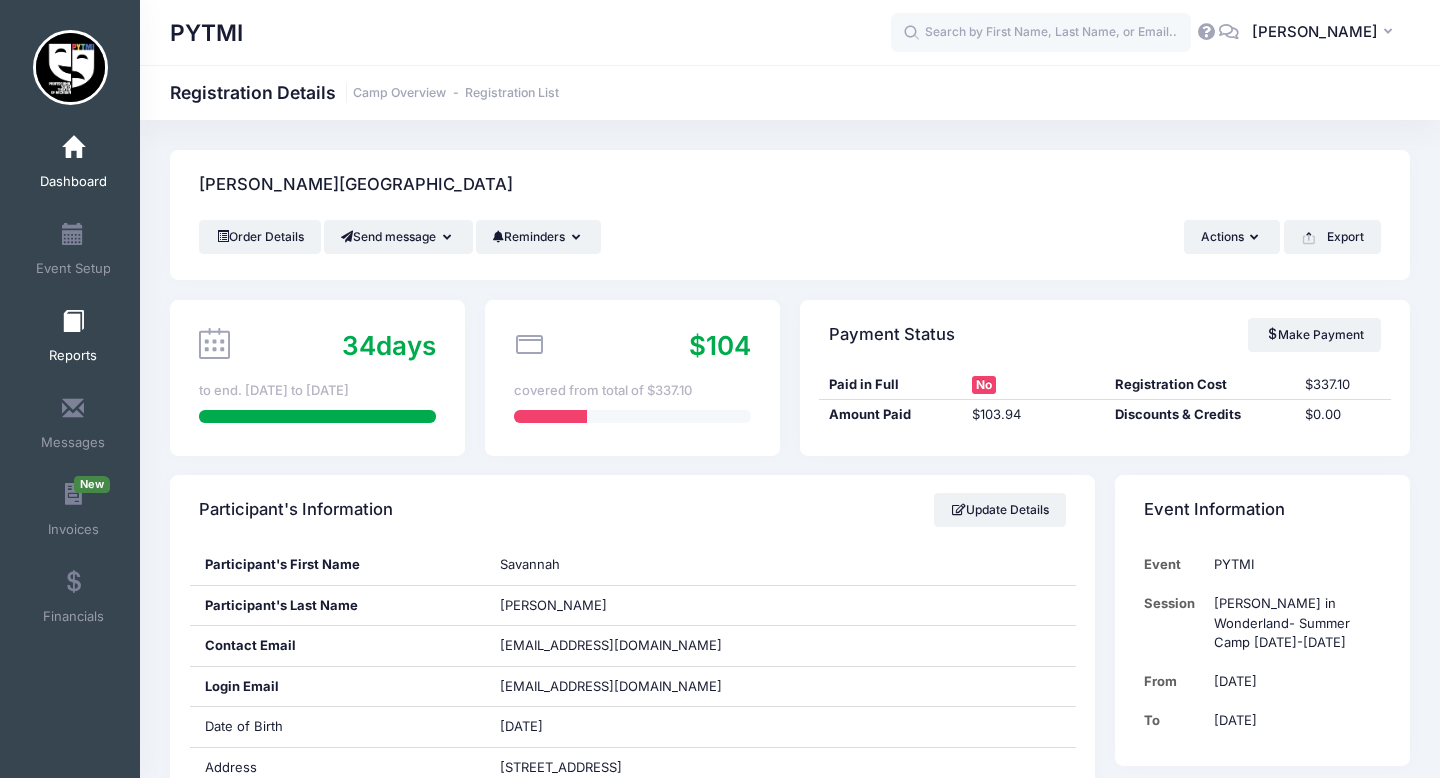 click on "Reports" at bounding box center (73, 339) 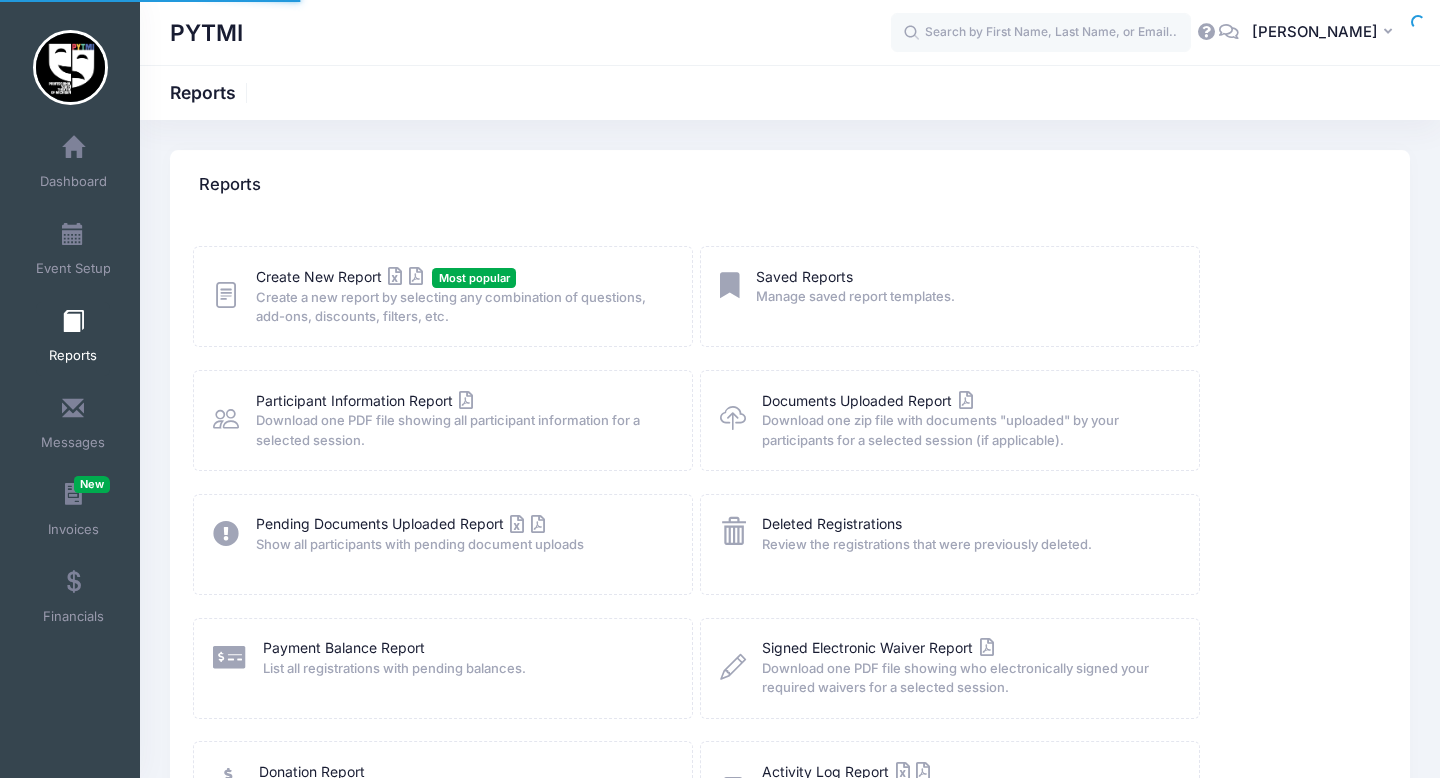 scroll, scrollTop: 0, scrollLeft: 0, axis: both 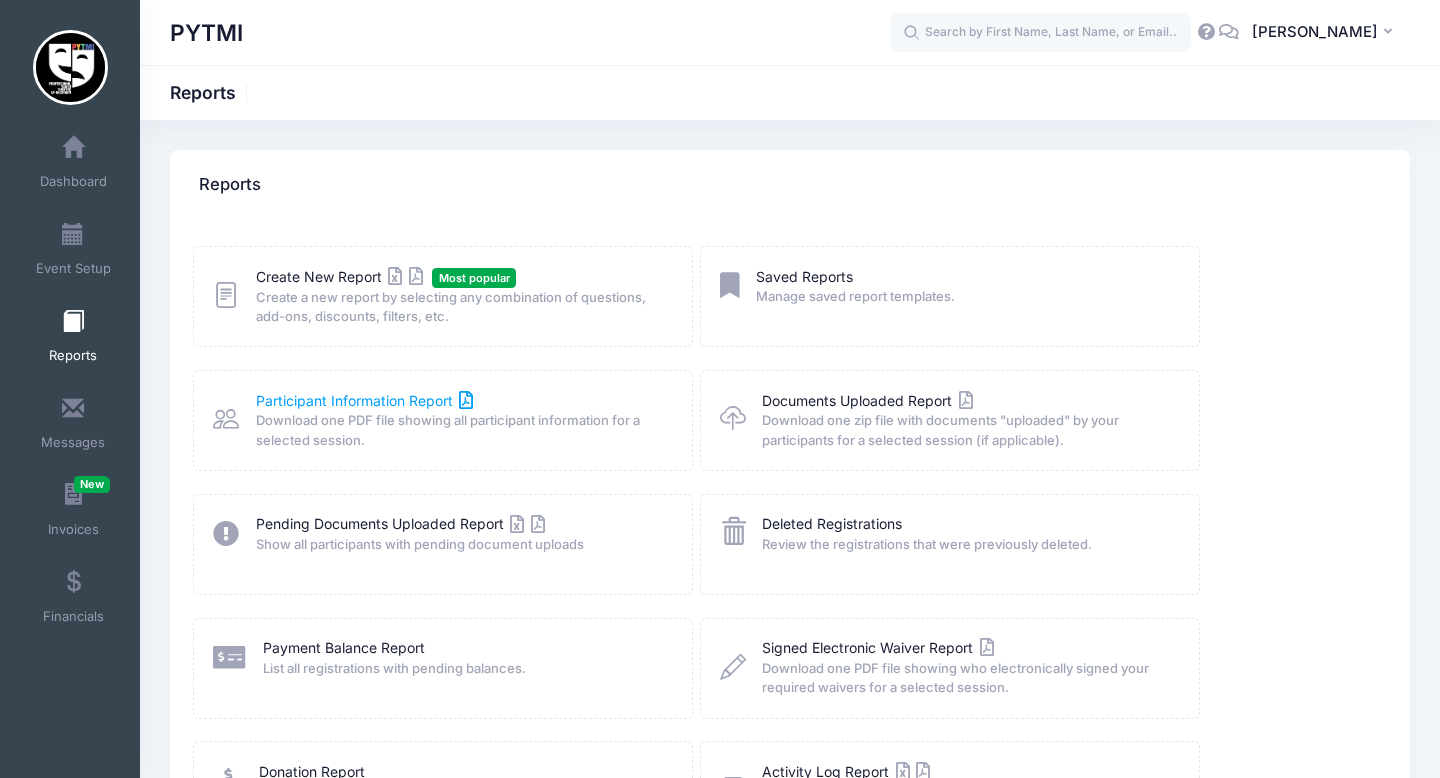 click on "Participant Information Report" at bounding box center [365, 400] 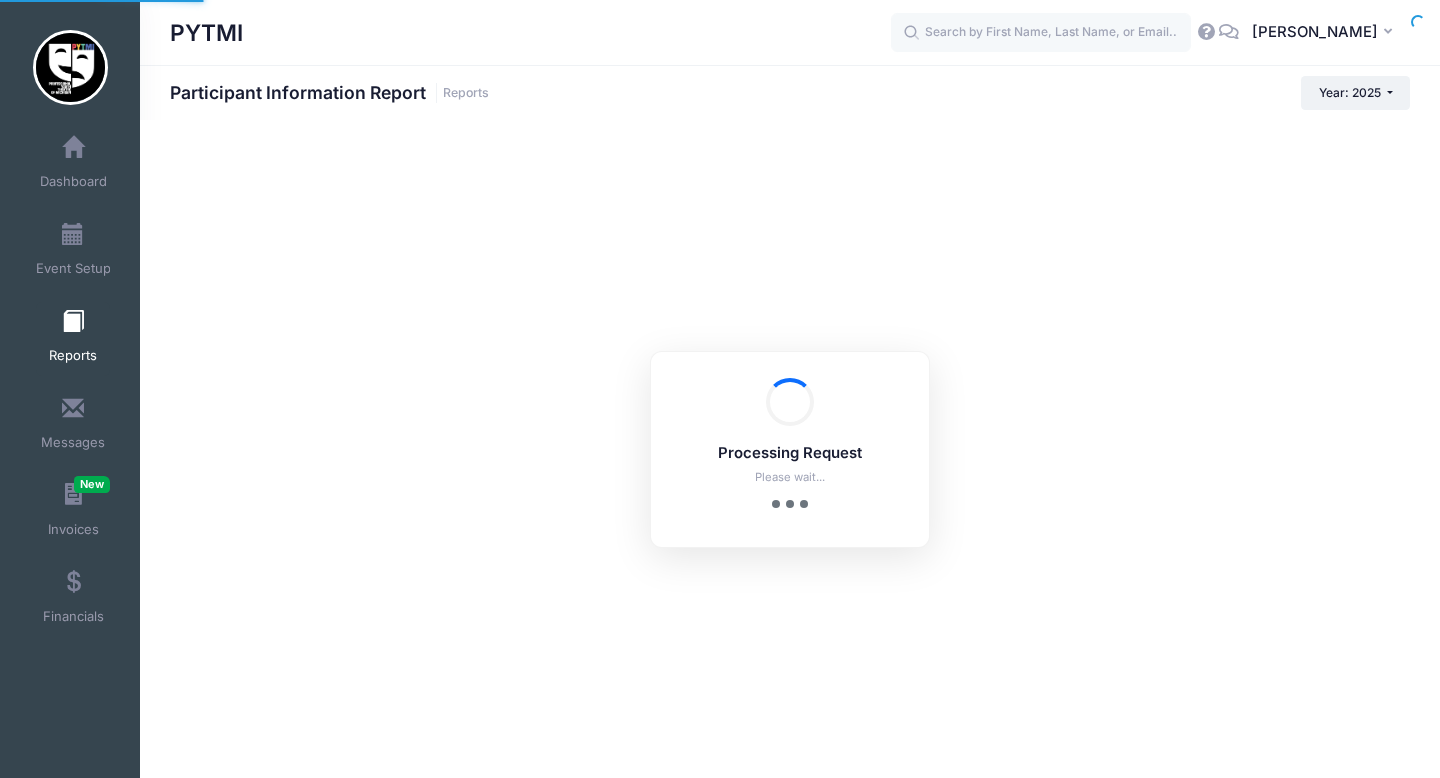 scroll, scrollTop: 0, scrollLeft: 0, axis: both 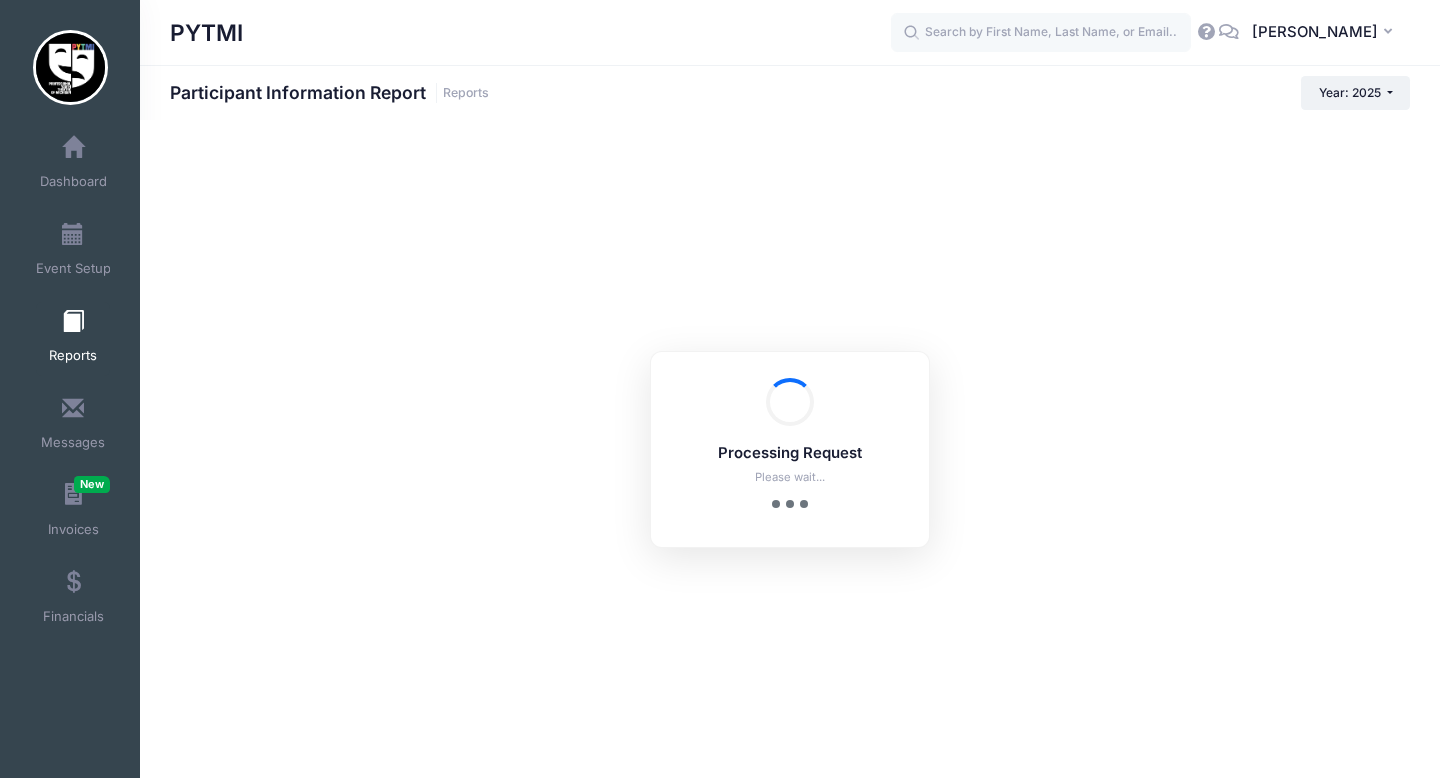 checkbox on "true" 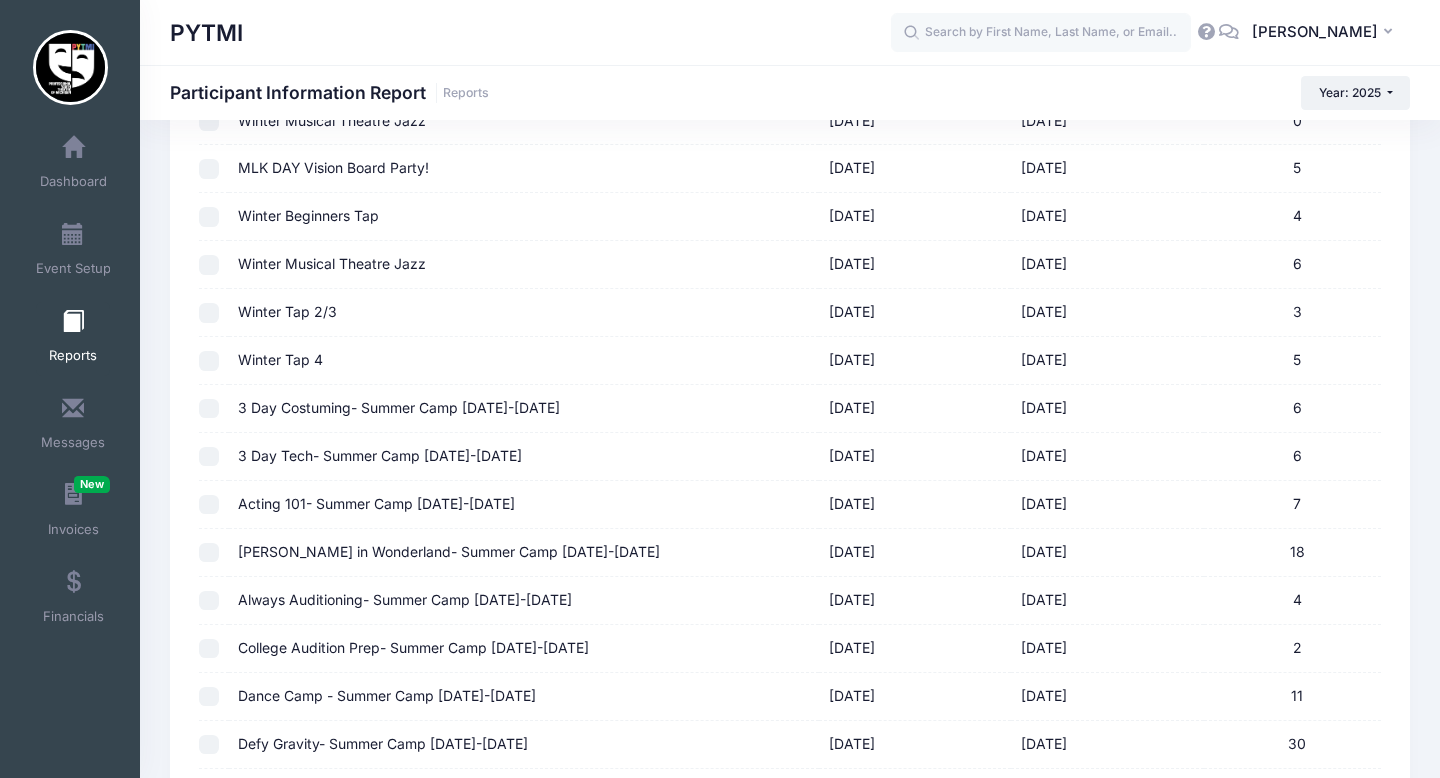 scroll, scrollTop: 483, scrollLeft: 0, axis: vertical 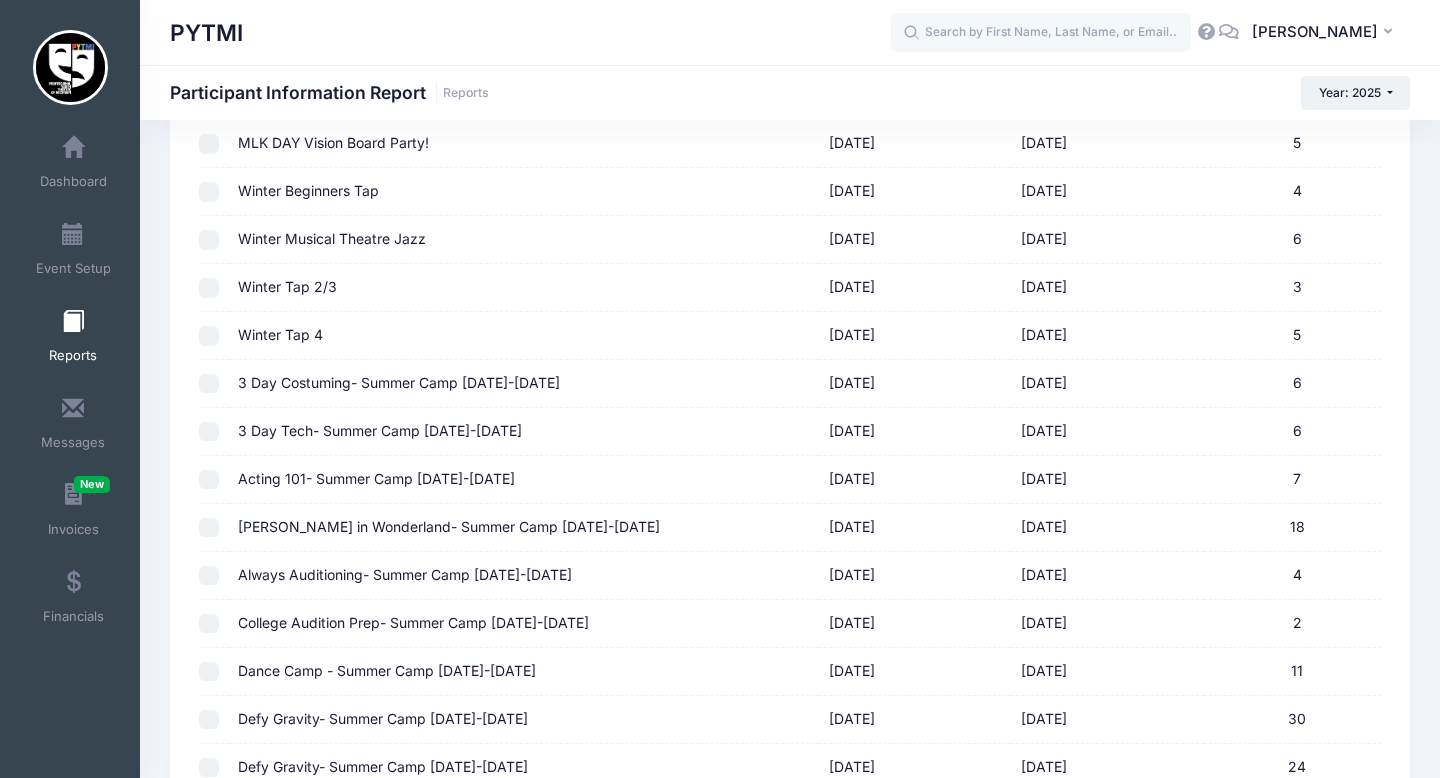click at bounding box center [209, 528] 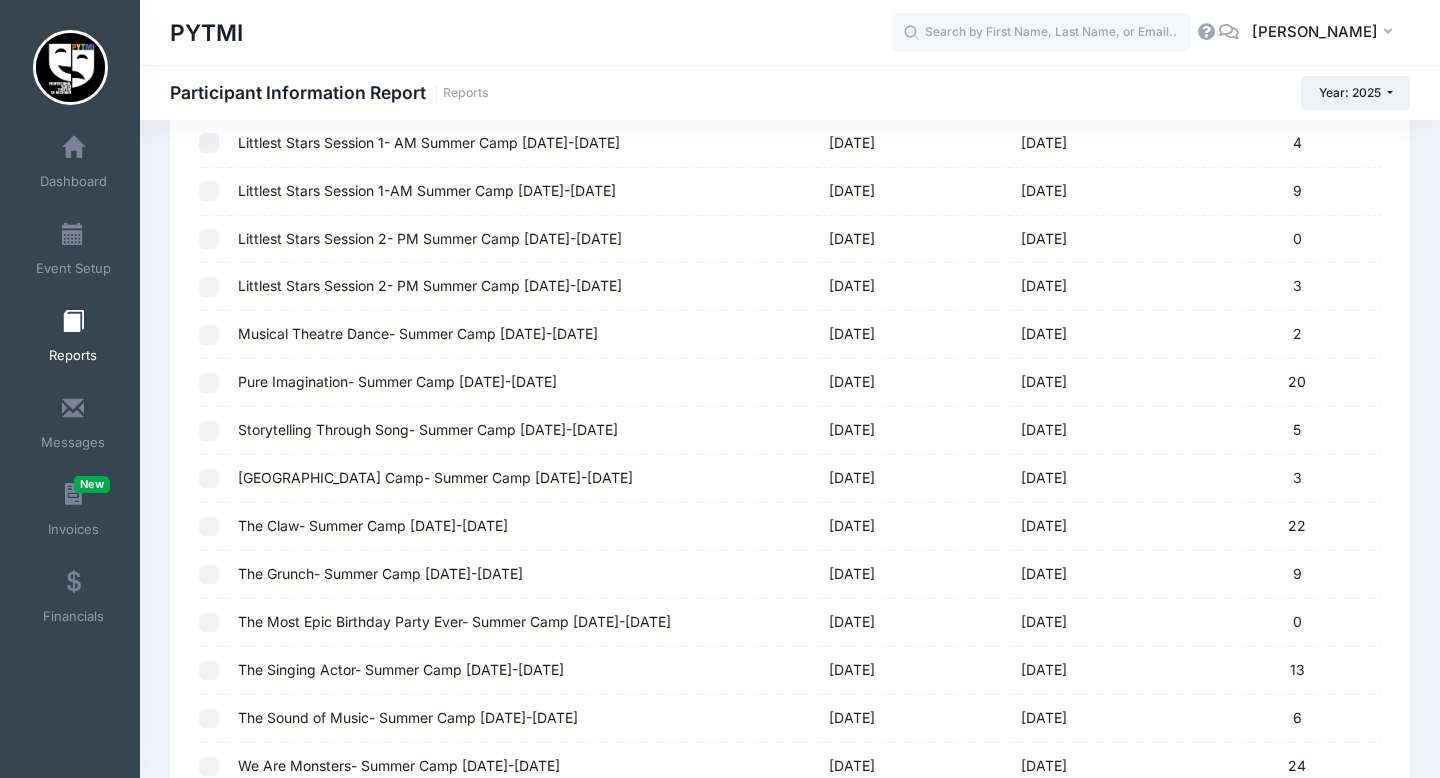 scroll, scrollTop: 2520, scrollLeft: 0, axis: vertical 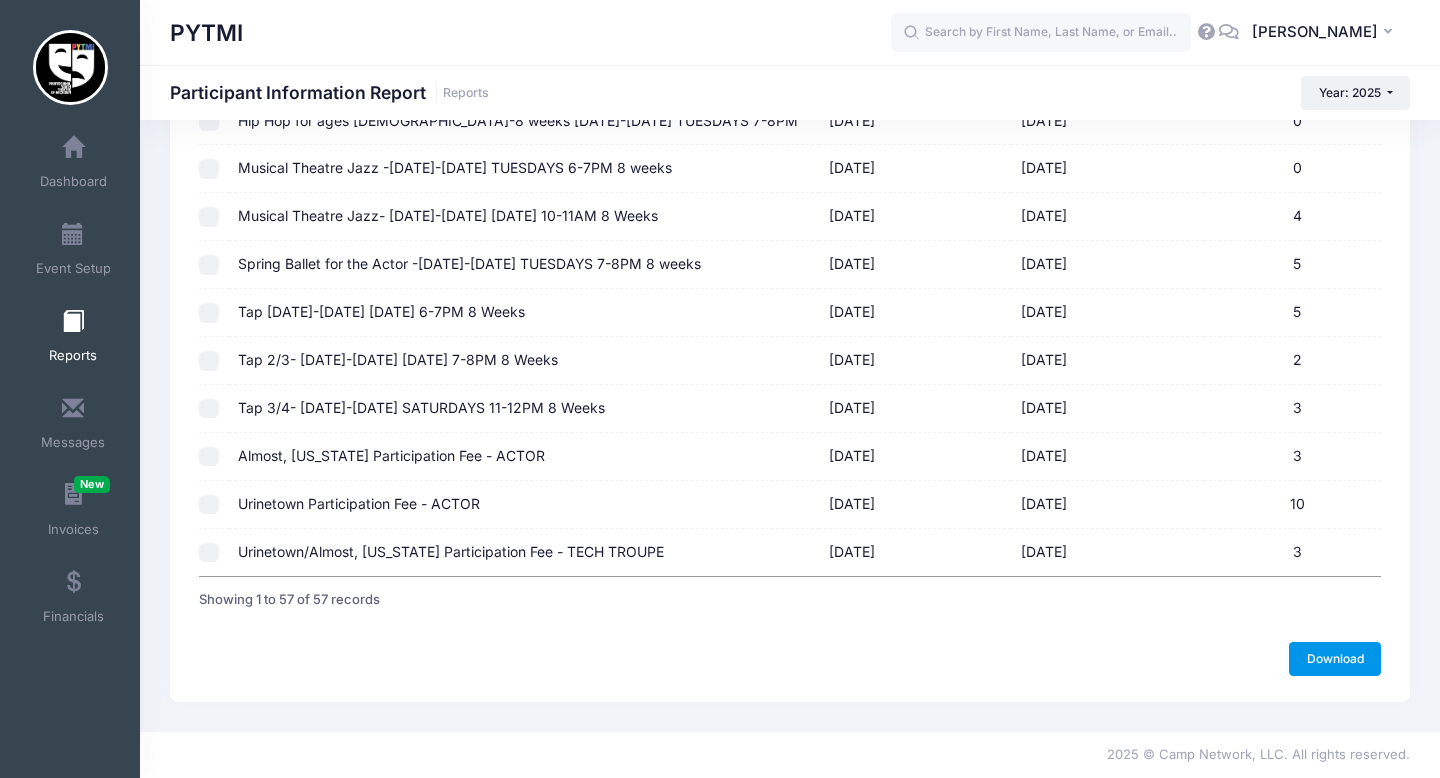 click on "Download" at bounding box center (1335, 659) 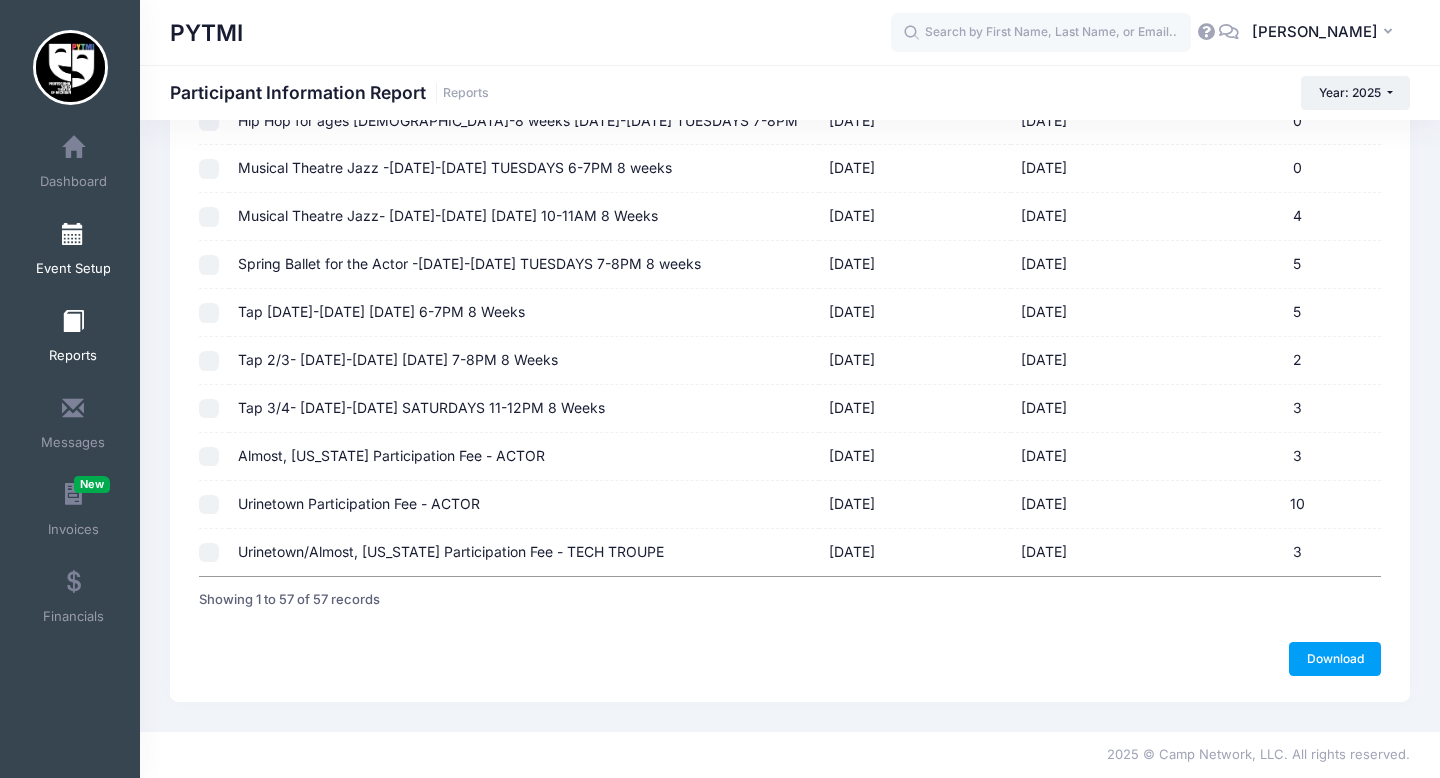 click at bounding box center (73, 235) 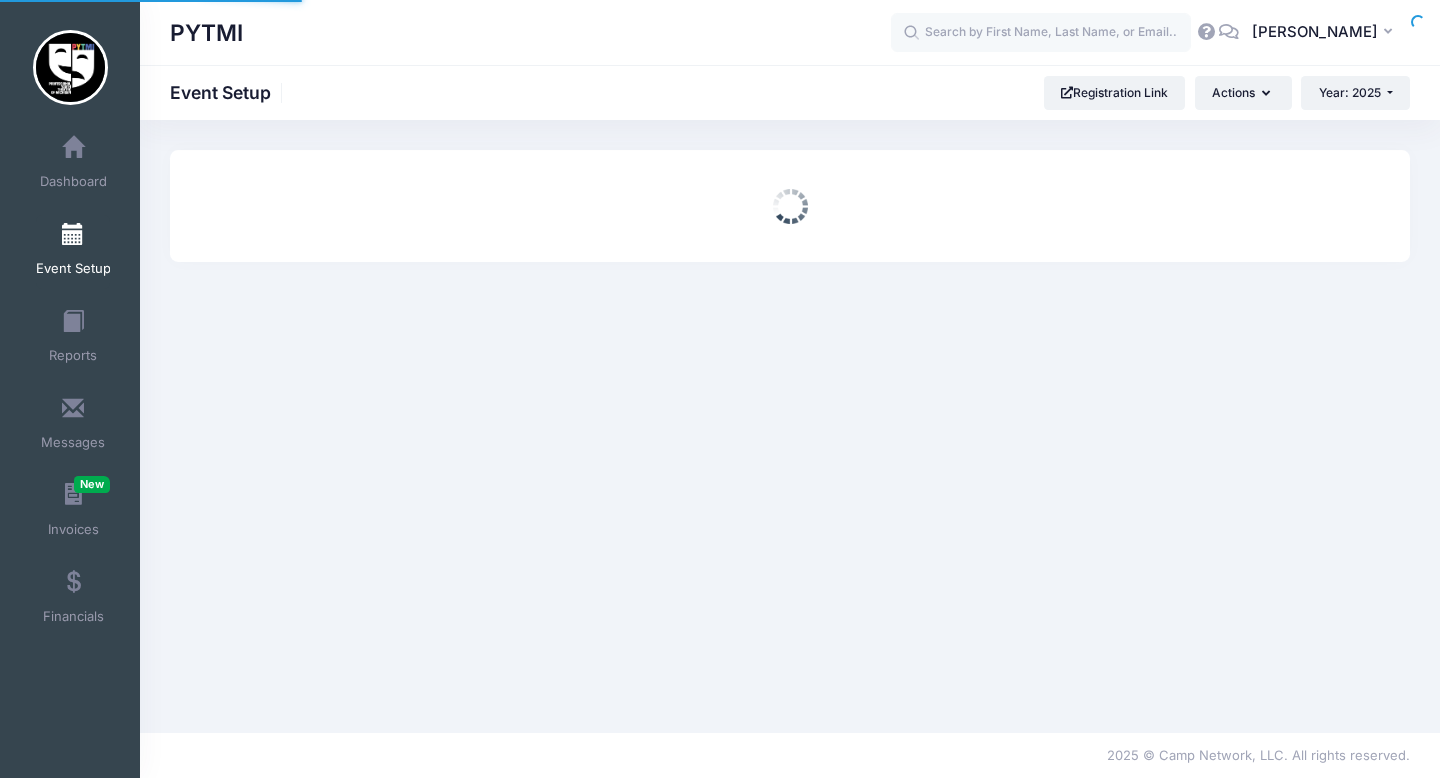 scroll, scrollTop: 0, scrollLeft: 0, axis: both 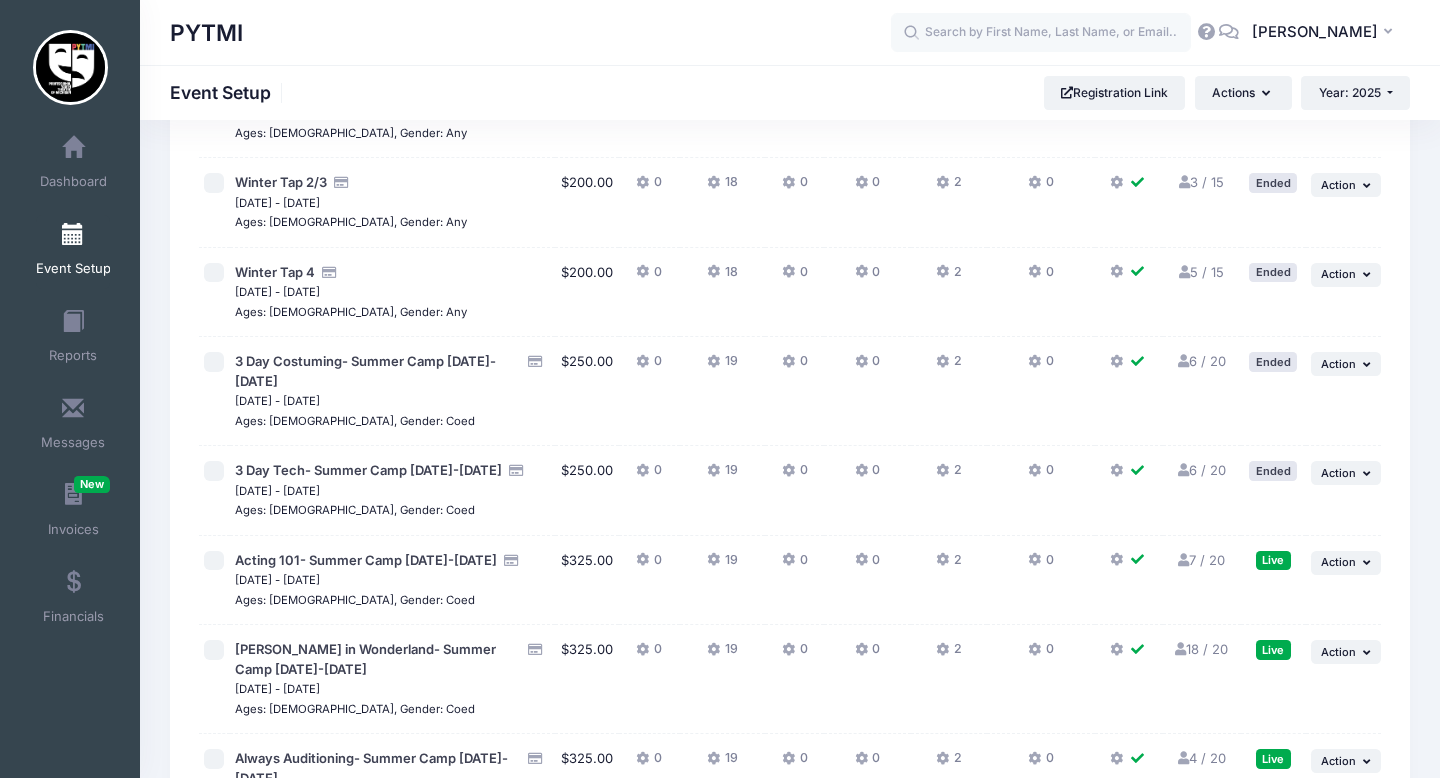 click on "18             / 20
Full" at bounding box center [1201, 649] 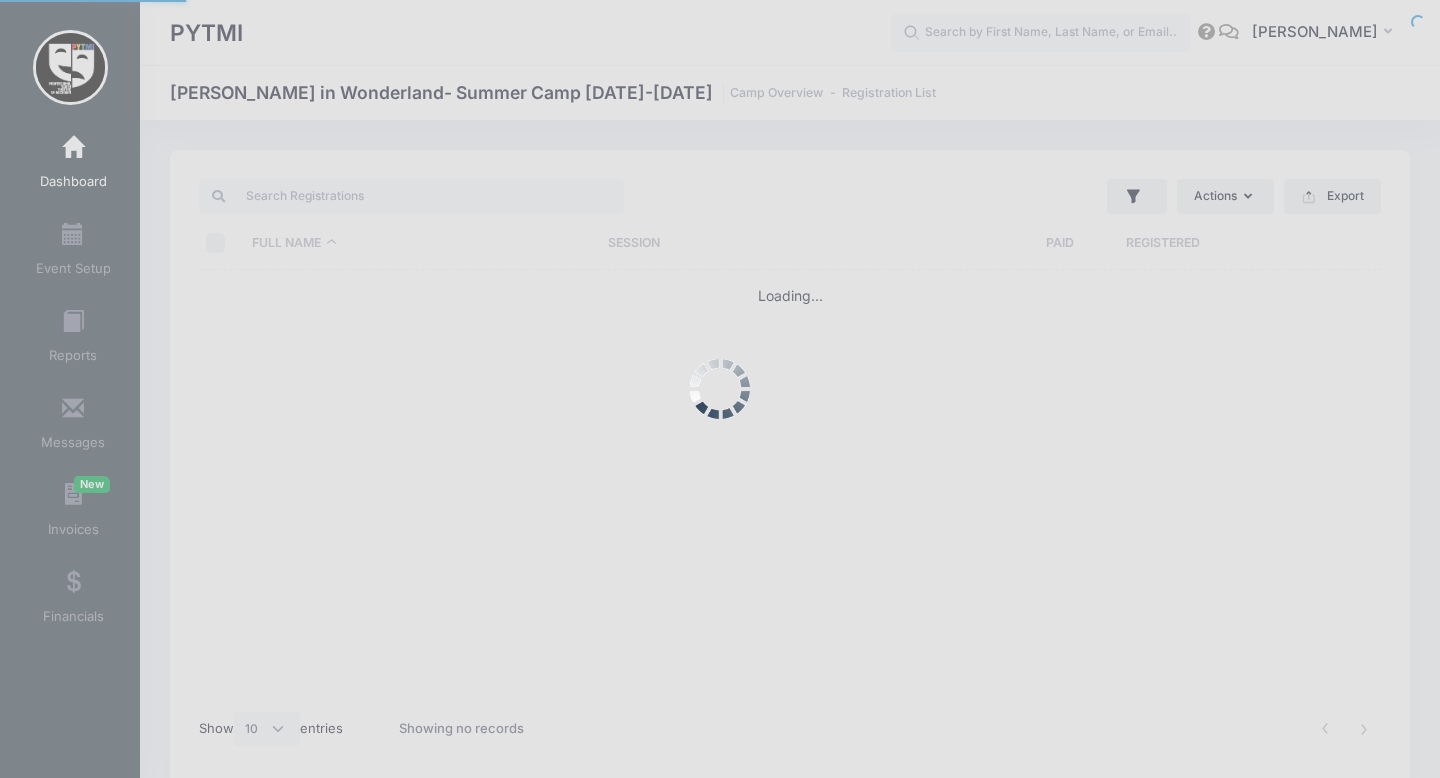 scroll, scrollTop: 0, scrollLeft: 0, axis: both 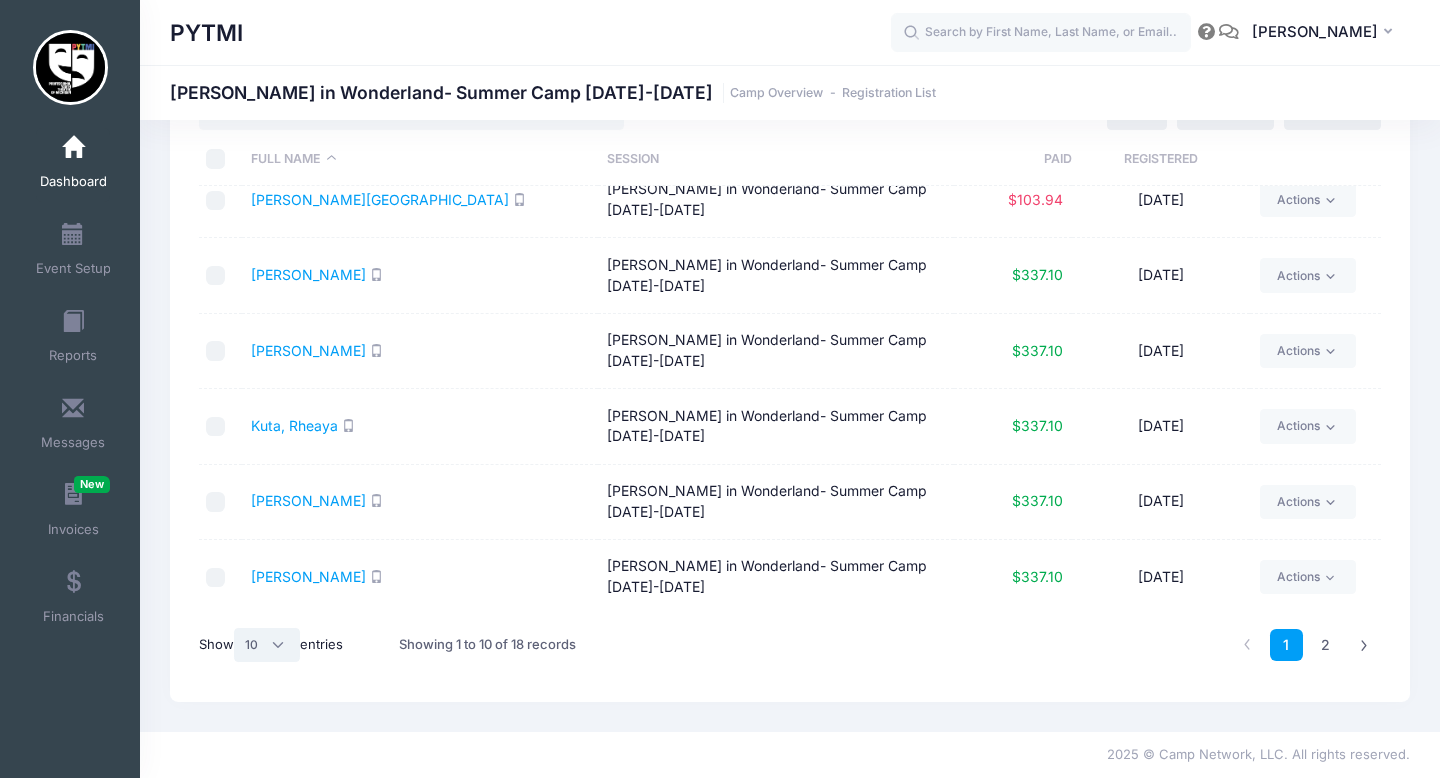 click on "All 10 25 50" at bounding box center [267, 645] 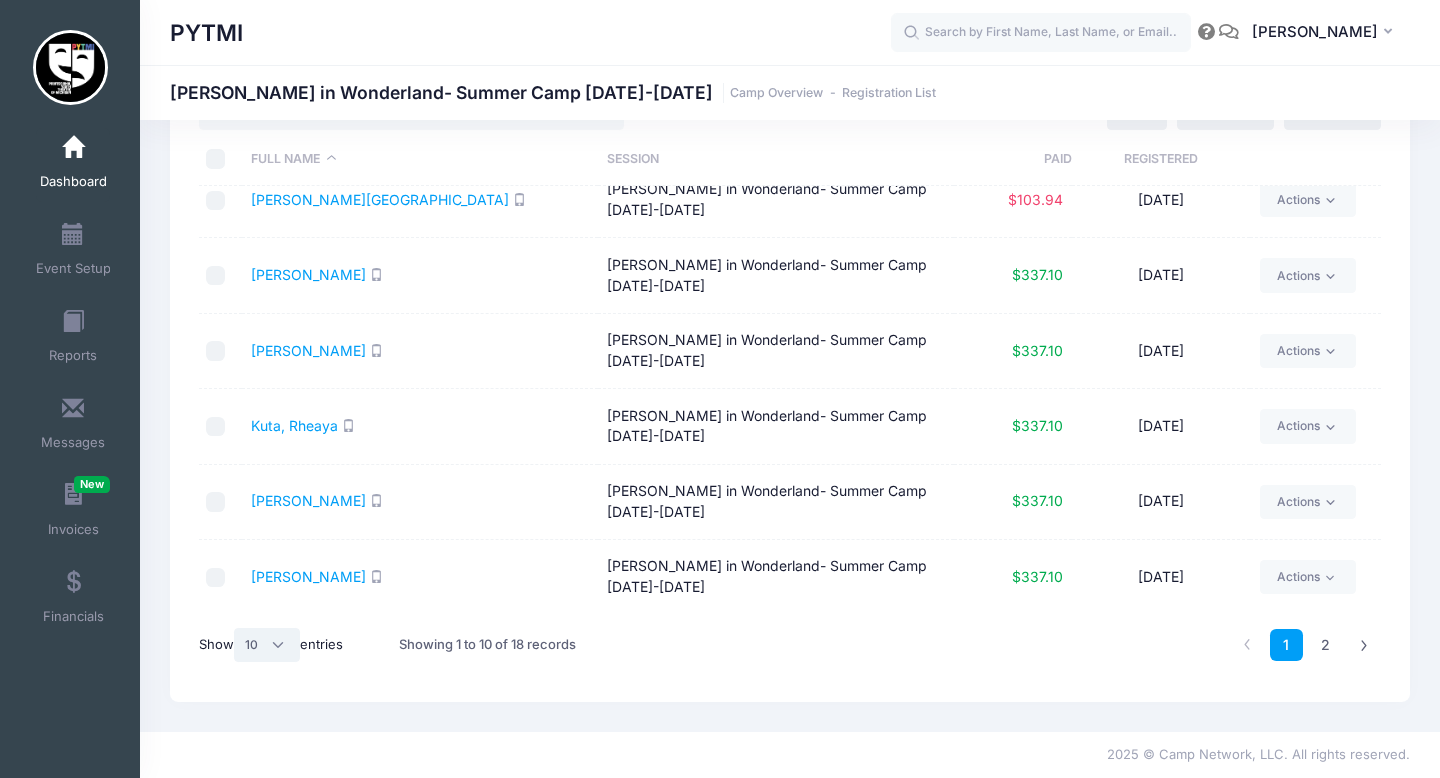 select on "25" 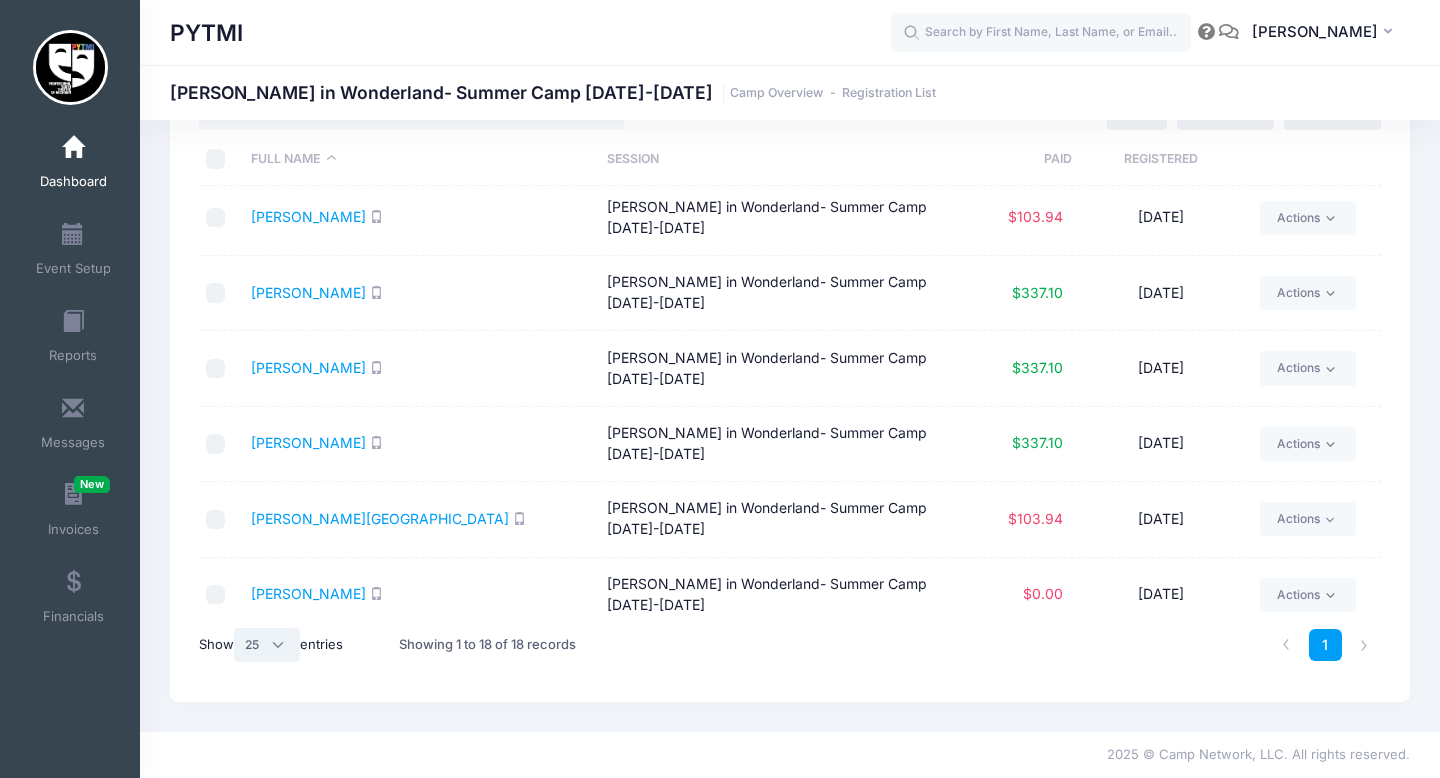 scroll, scrollTop: 791, scrollLeft: 0, axis: vertical 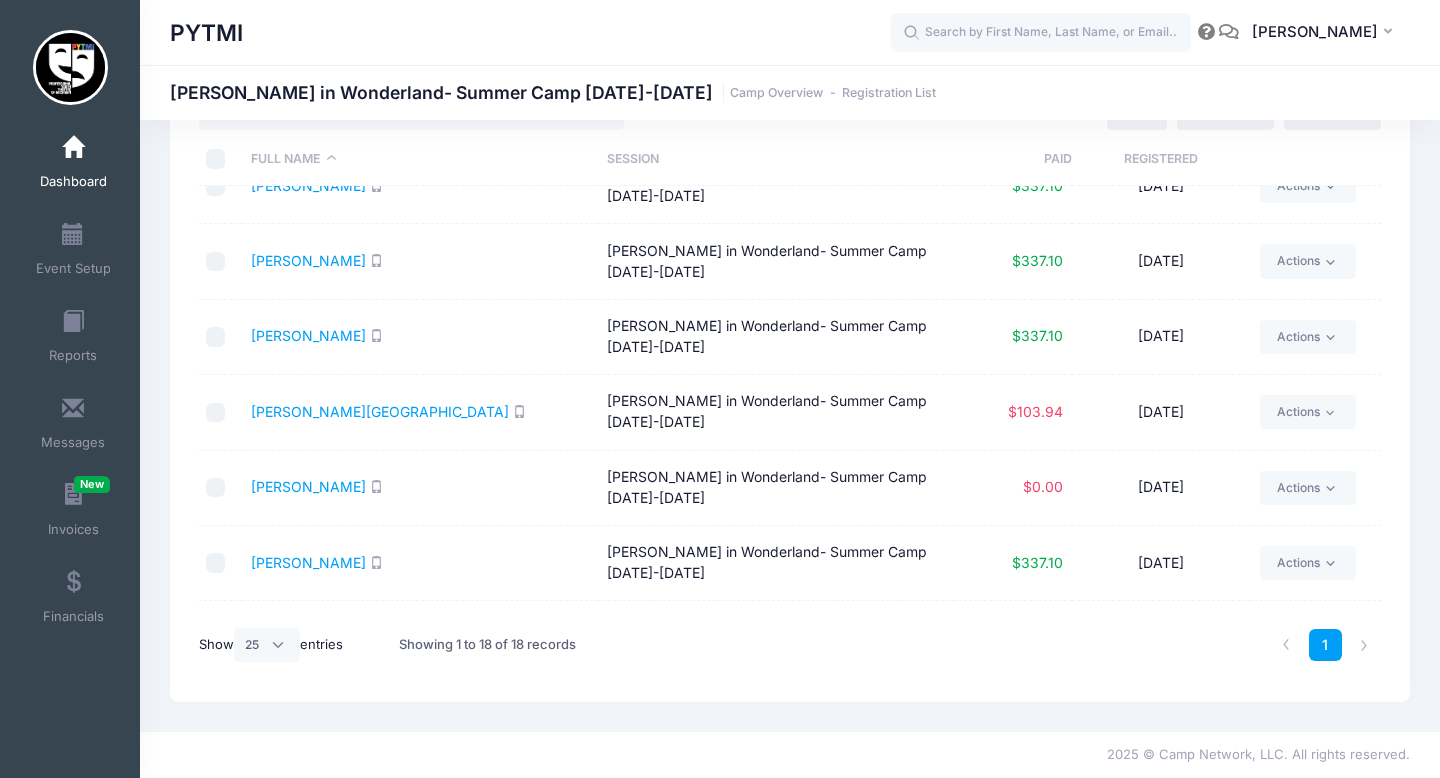 click at bounding box center (216, 488) 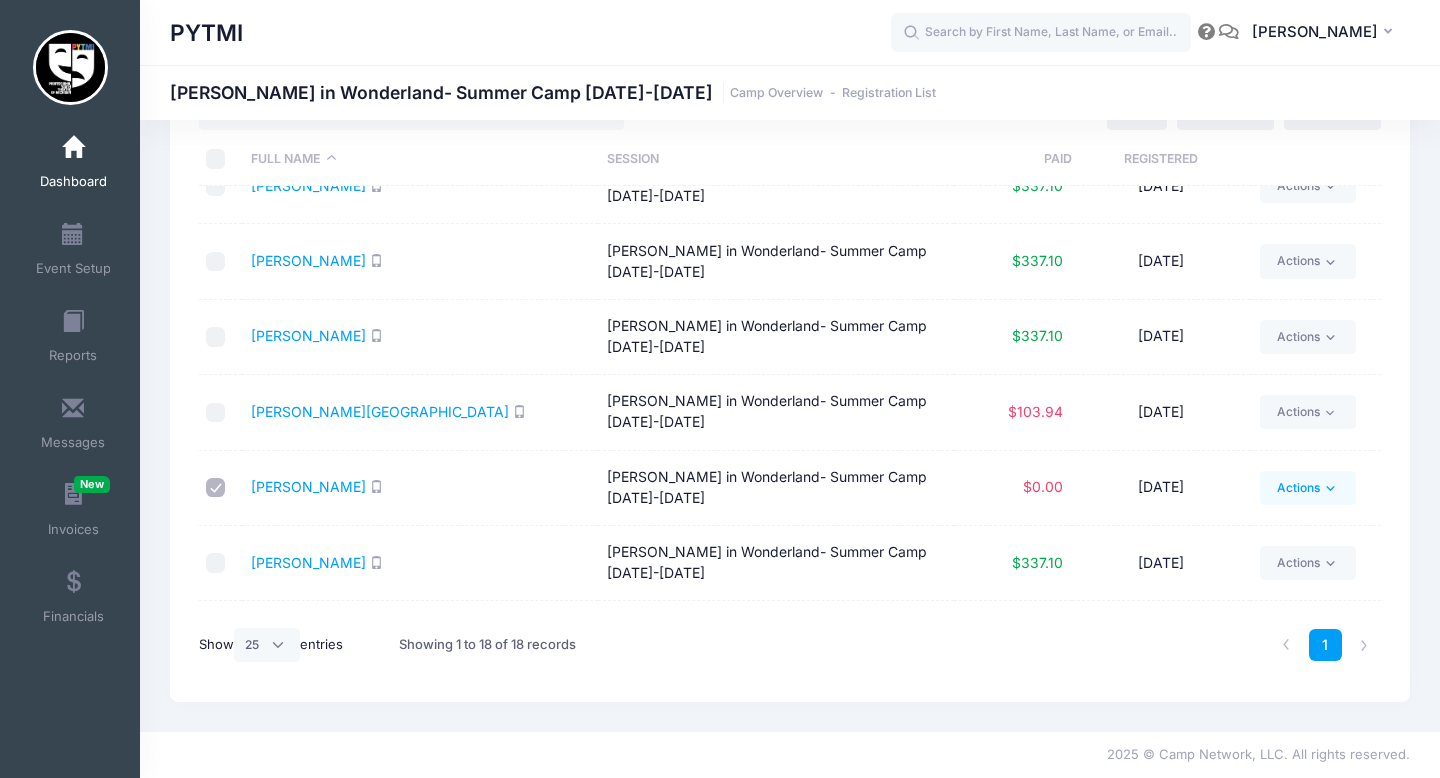 click on "Actions" at bounding box center (1307, 488) 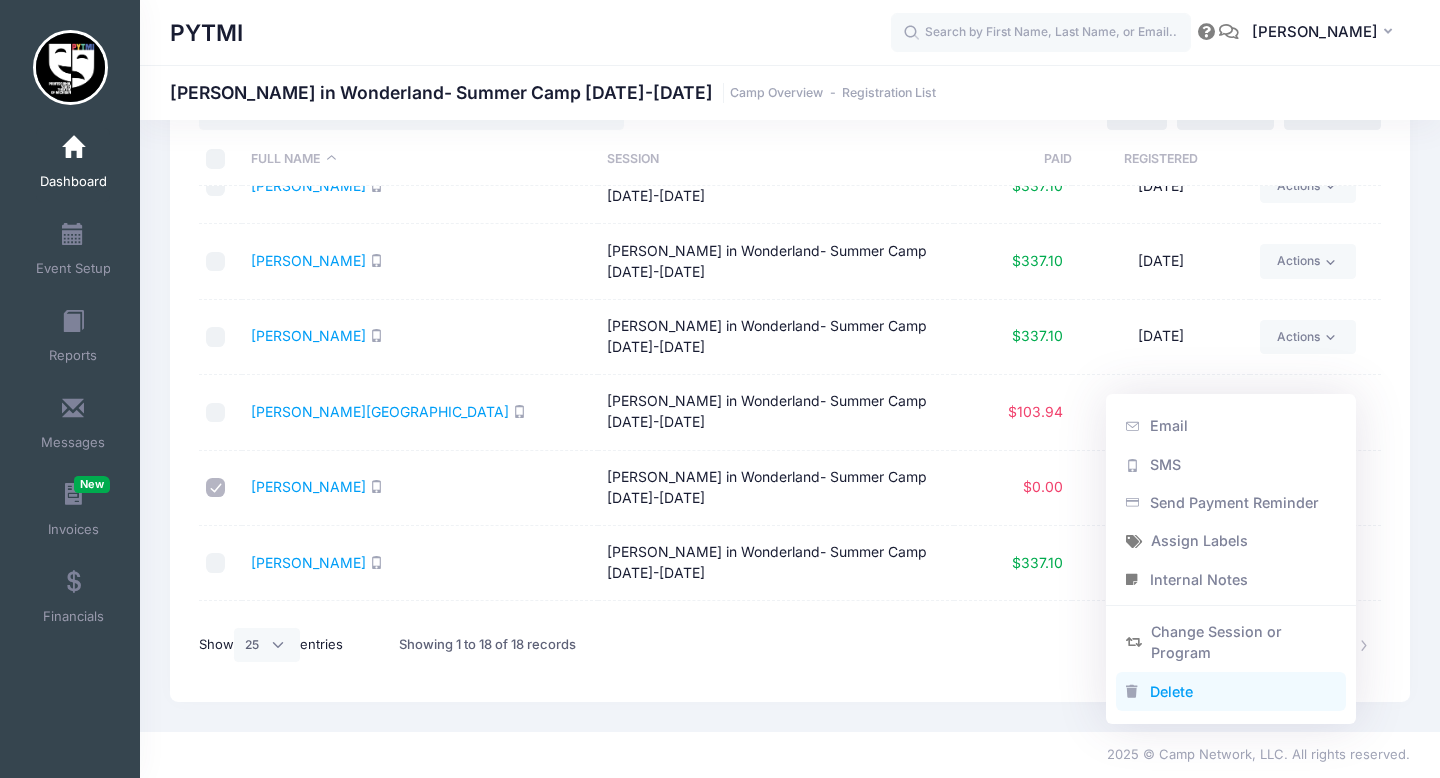 click on "Delete" at bounding box center [1231, 691] 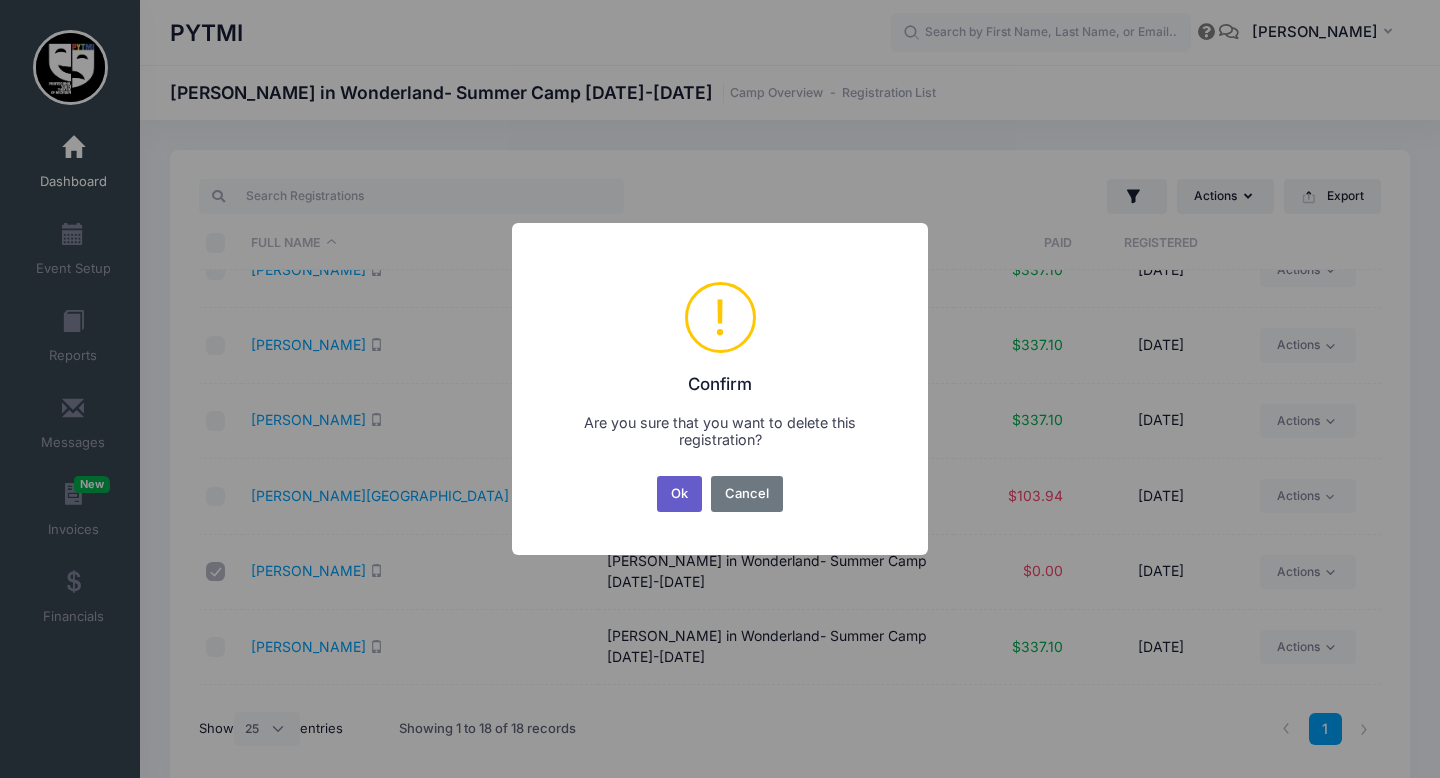 click on "Ok" at bounding box center (680, 494) 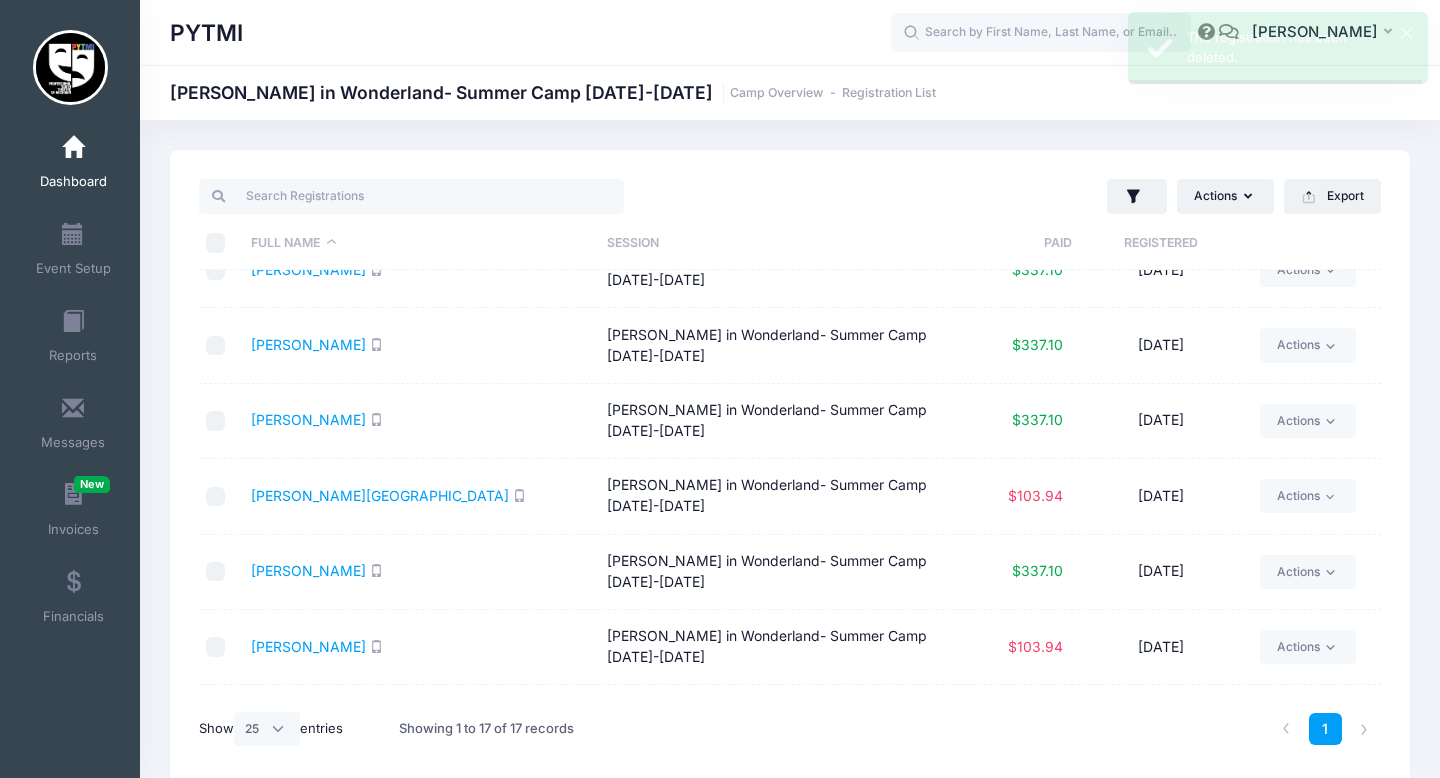 scroll, scrollTop: 0, scrollLeft: 0, axis: both 